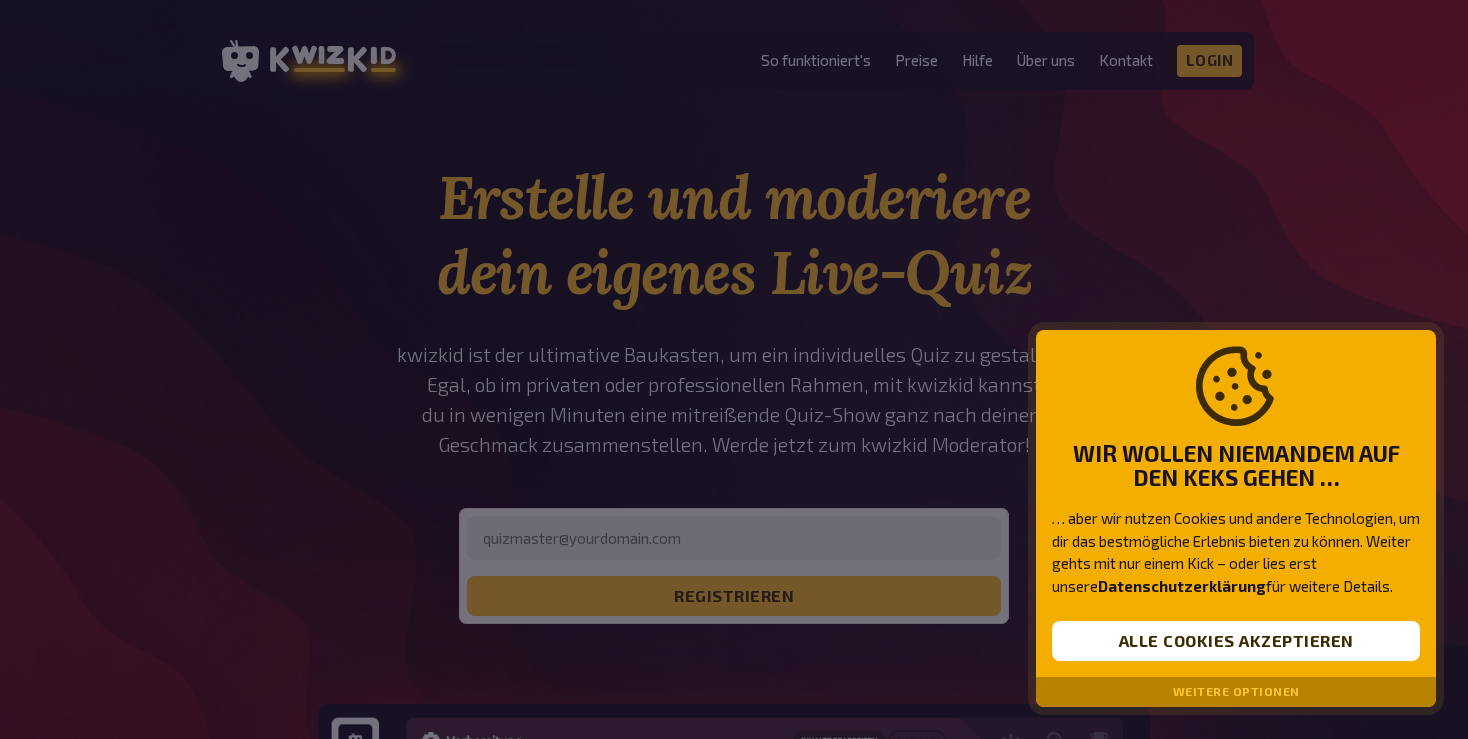 scroll, scrollTop: 0, scrollLeft: 0, axis: both 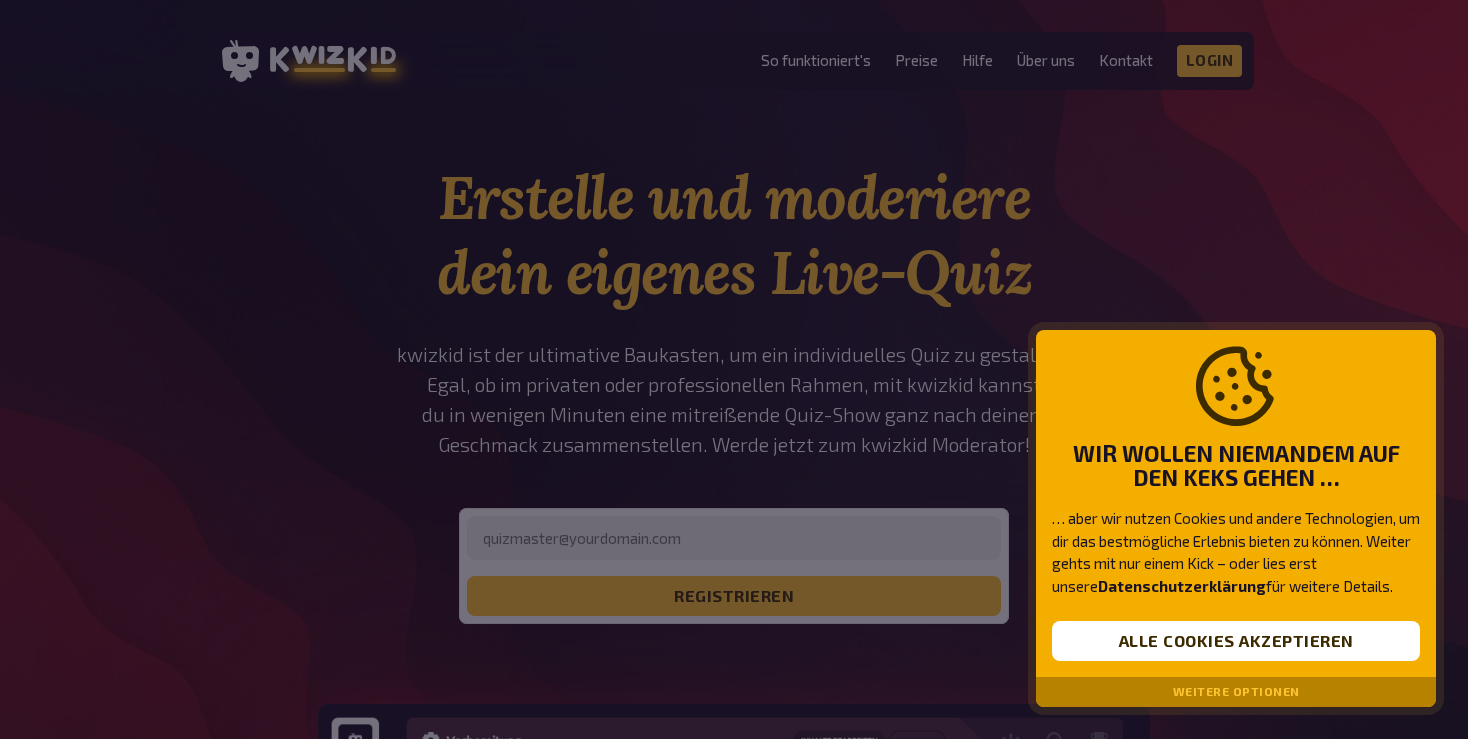 click at bounding box center (734, 369) 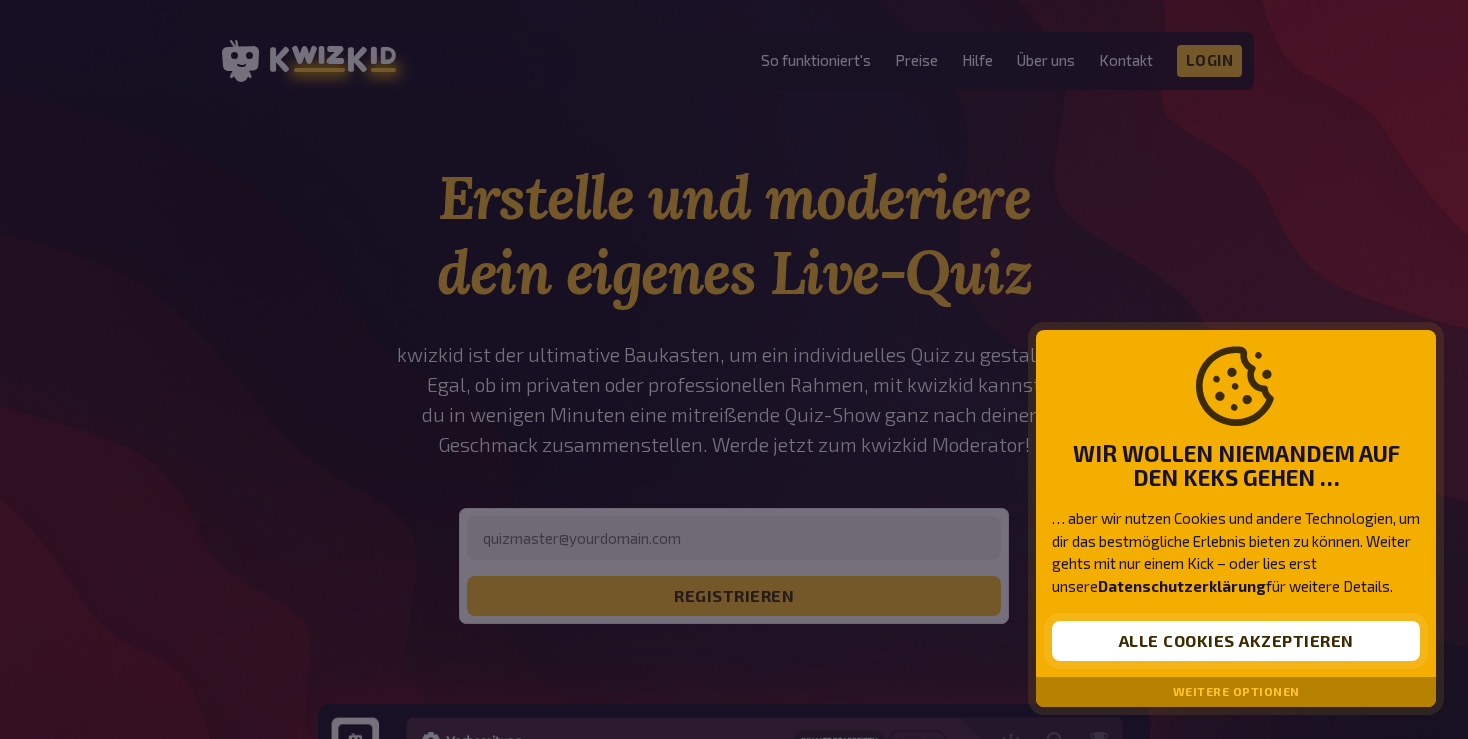 click on "Alle Cookies akzeptieren" at bounding box center (1236, 641) 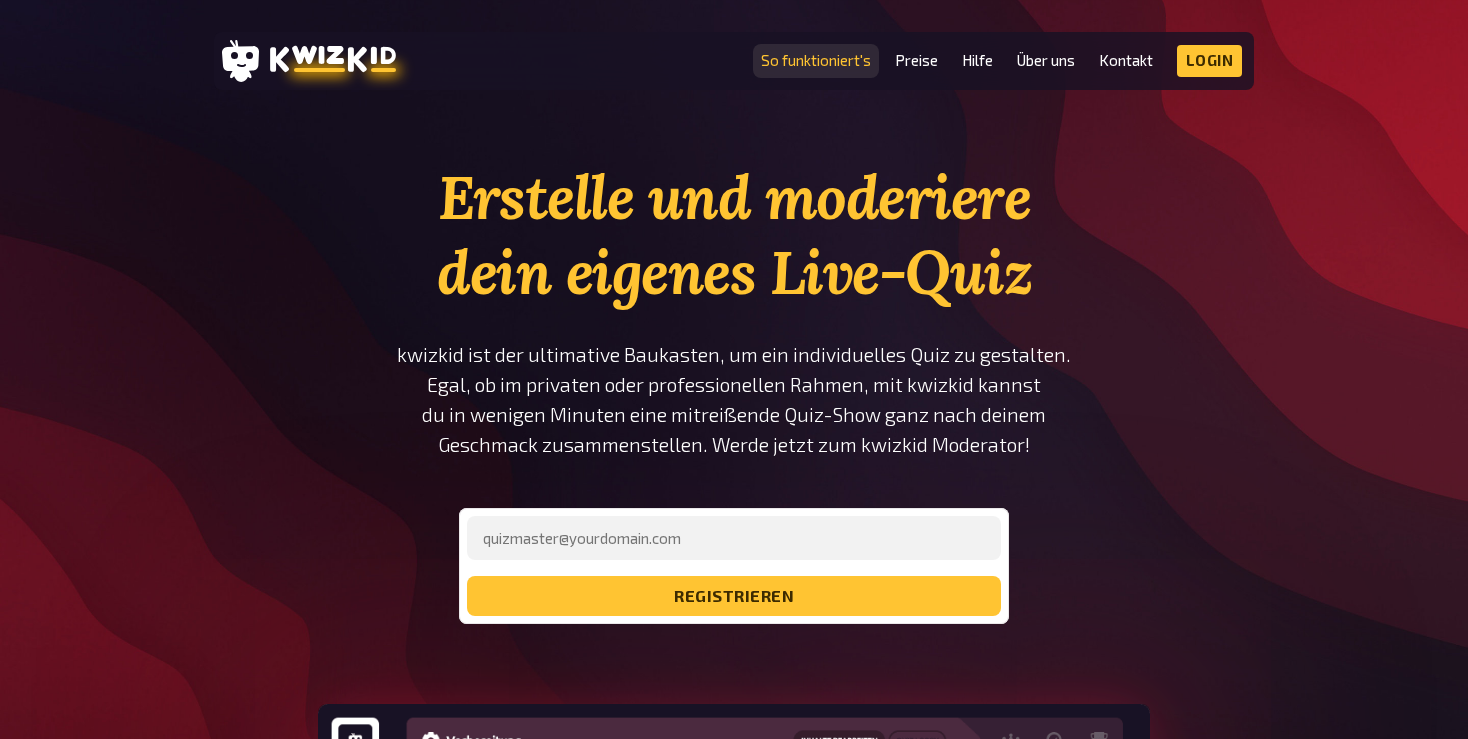 click on "So funktioniert's" at bounding box center (816, 60) 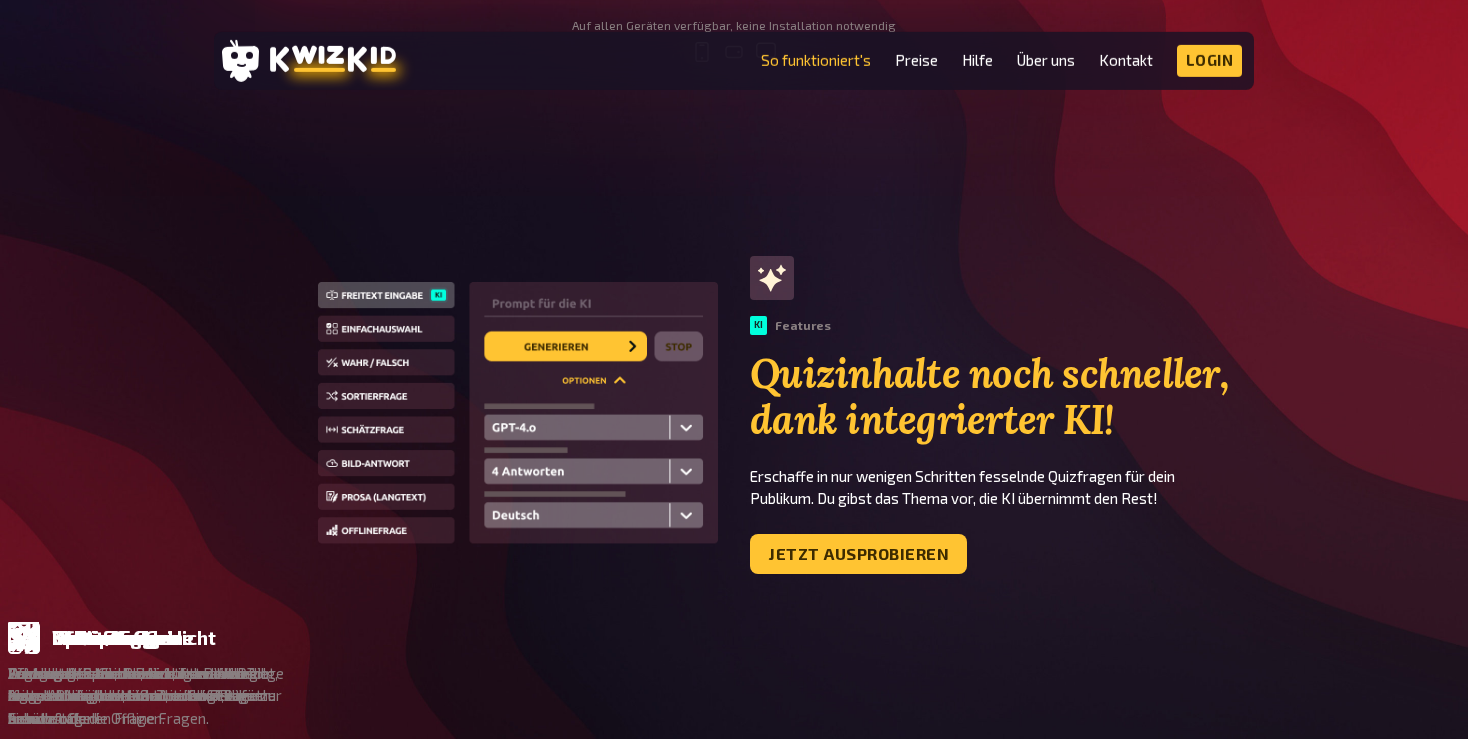 scroll, scrollTop: 0, scrollLeft: 0, axis: both 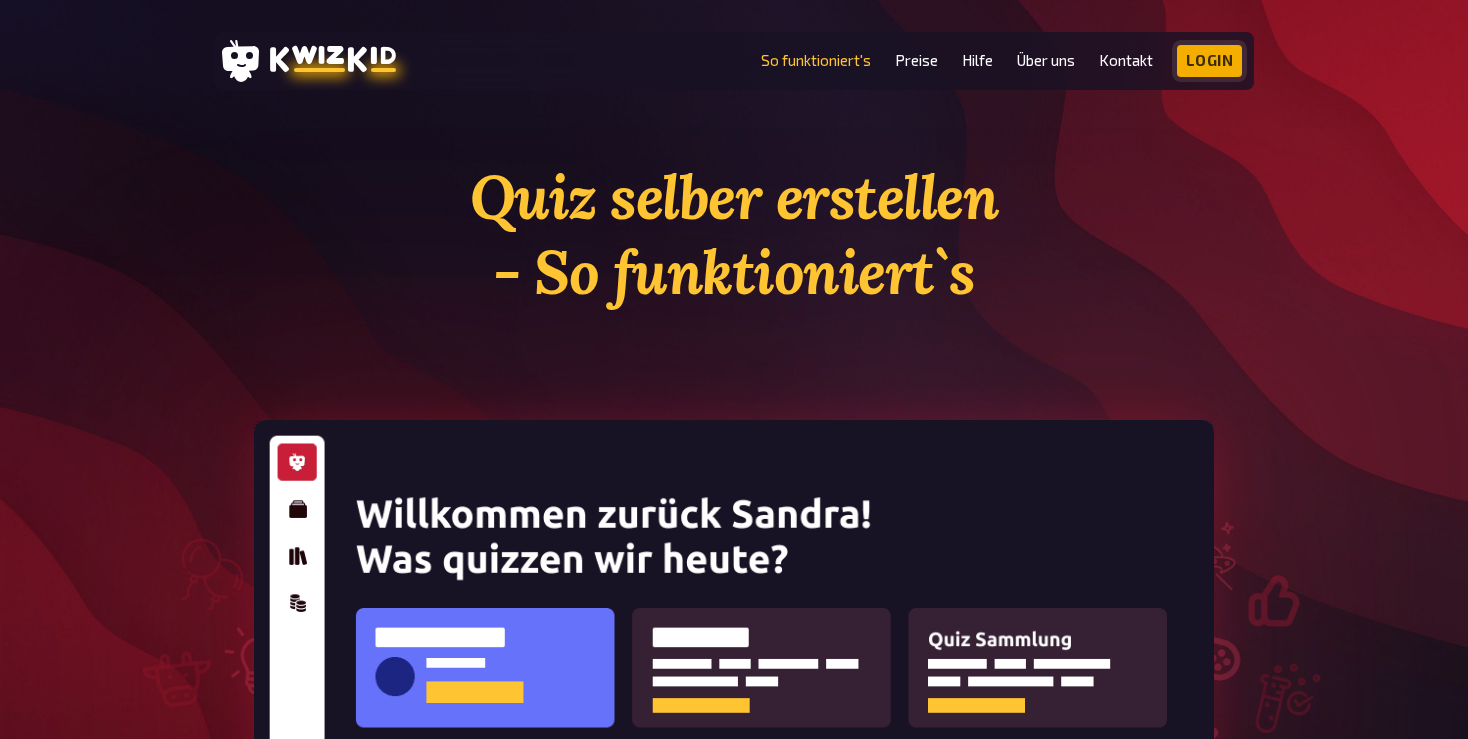click on "Login" at bounding box center (1210, 61) 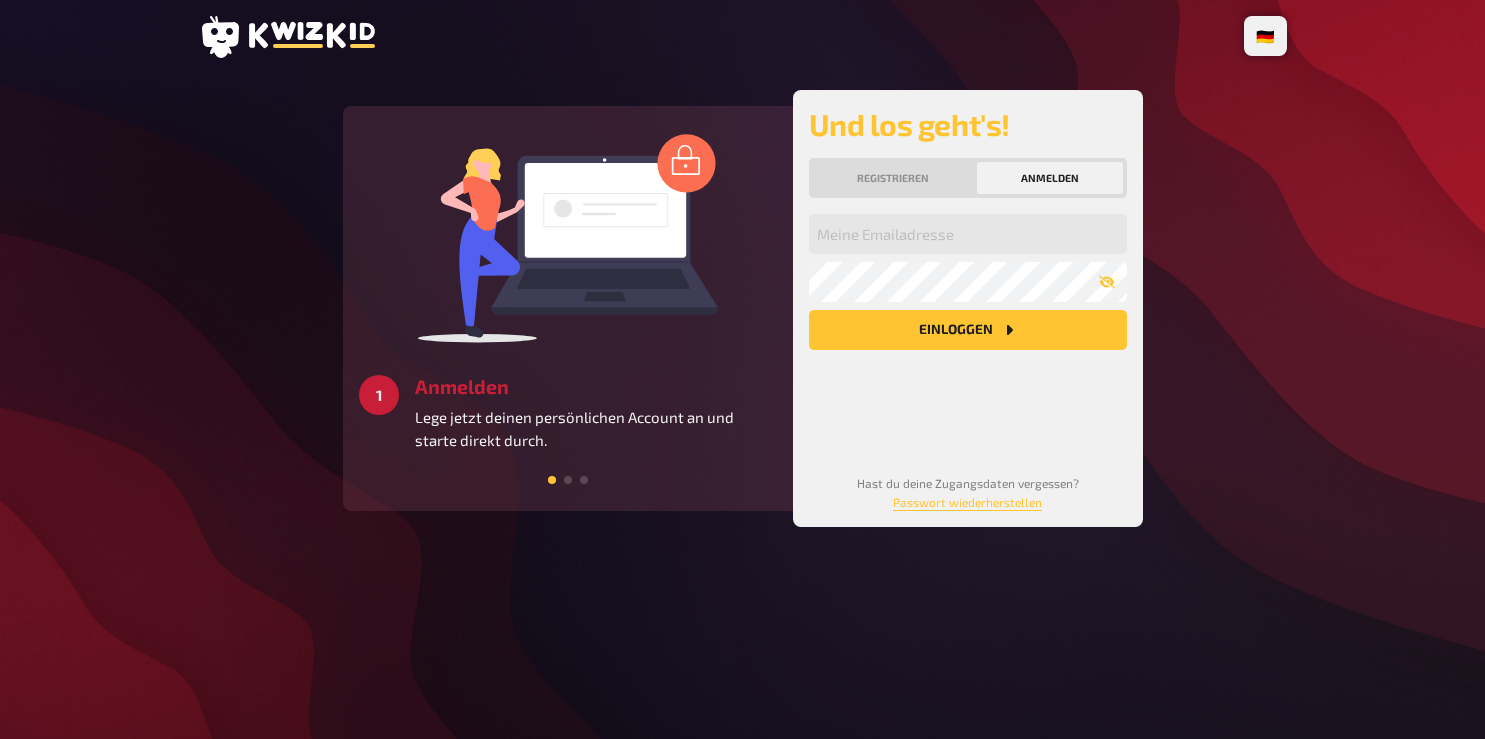 scroll, scrollTop: 0, scrollLeft: 0, axis: both 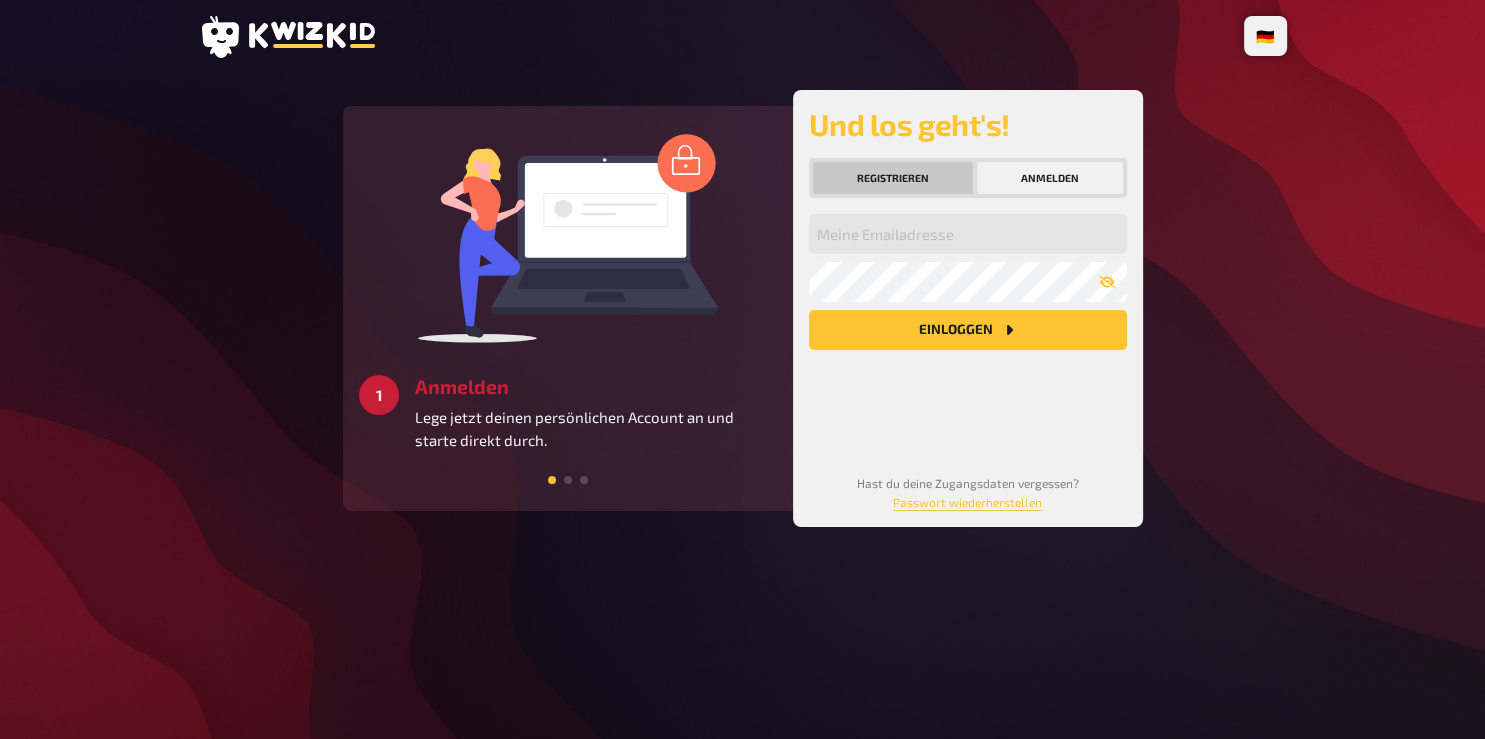 click on "Registrieren" at bounding box center (893, 178) 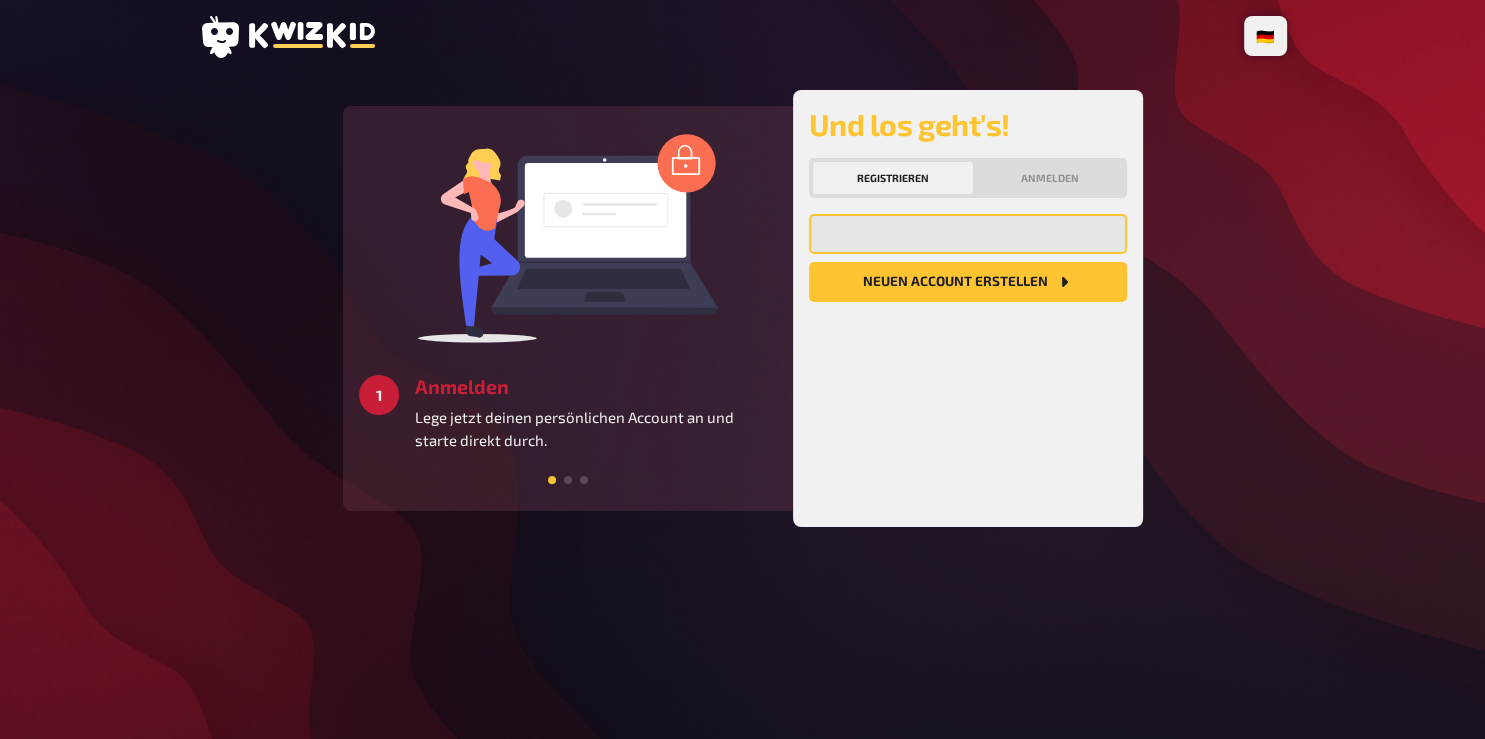 click at bounding box center [968, 234] 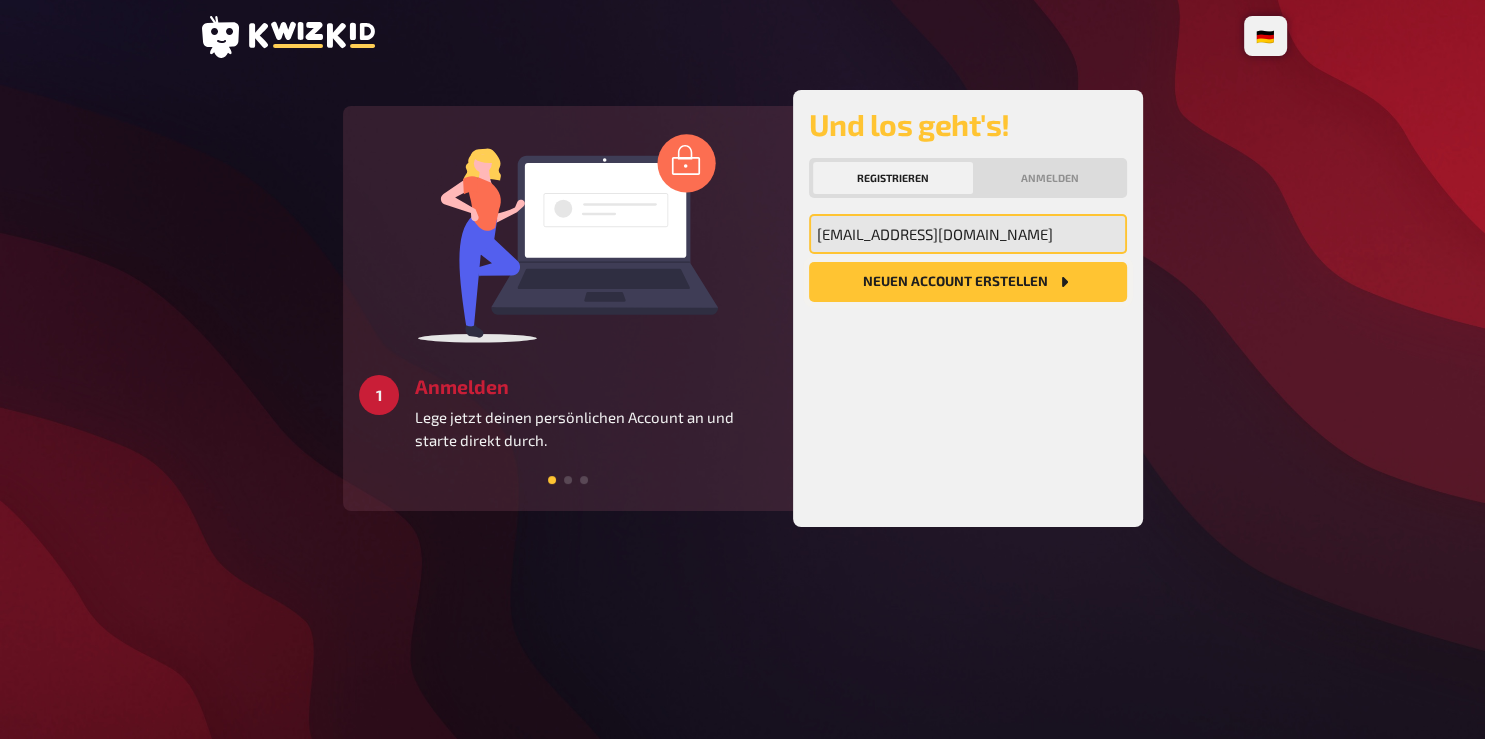 type on "[EMAIL_ADDRESS][DOMAIN_NAME]" 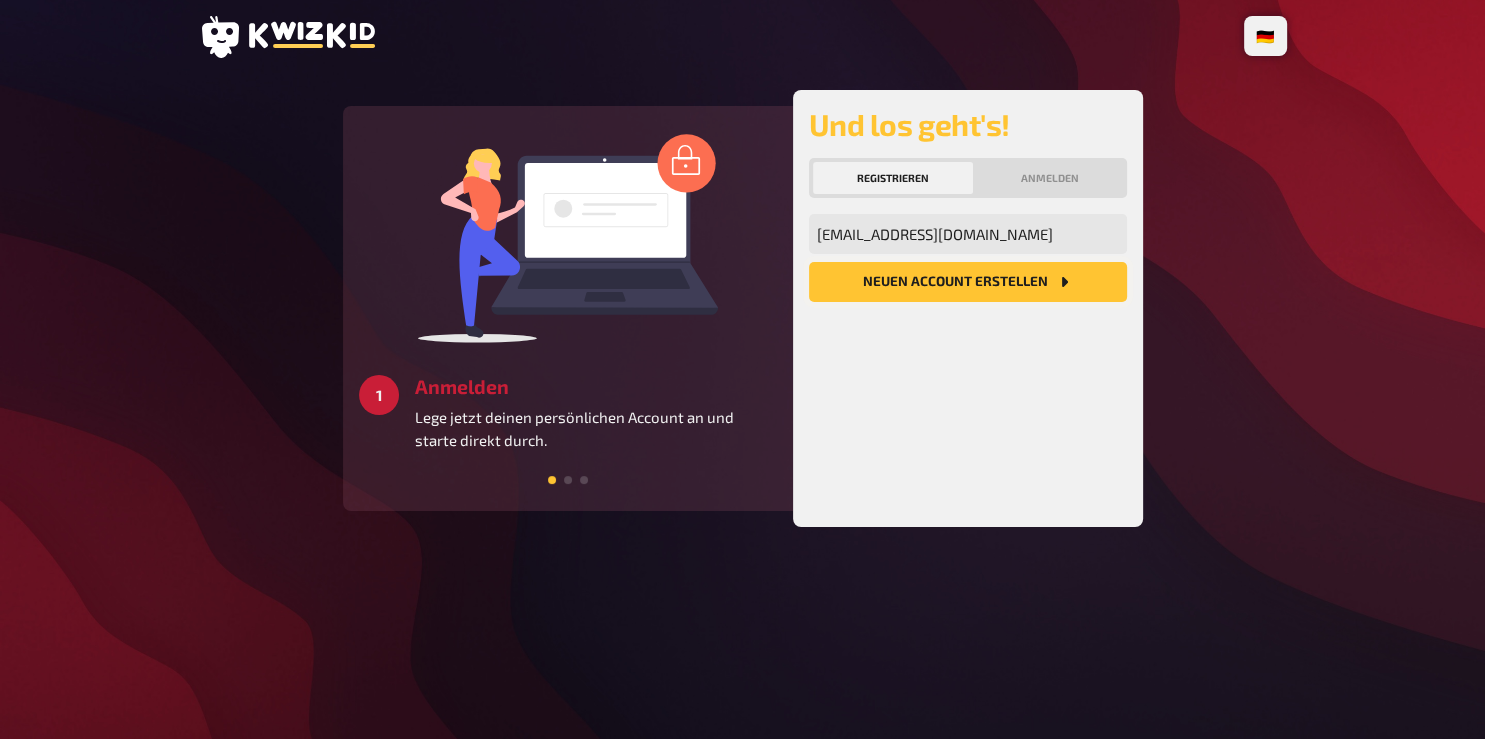 click on "Neuen Account Erstellen" at bounding box center [968, 282] 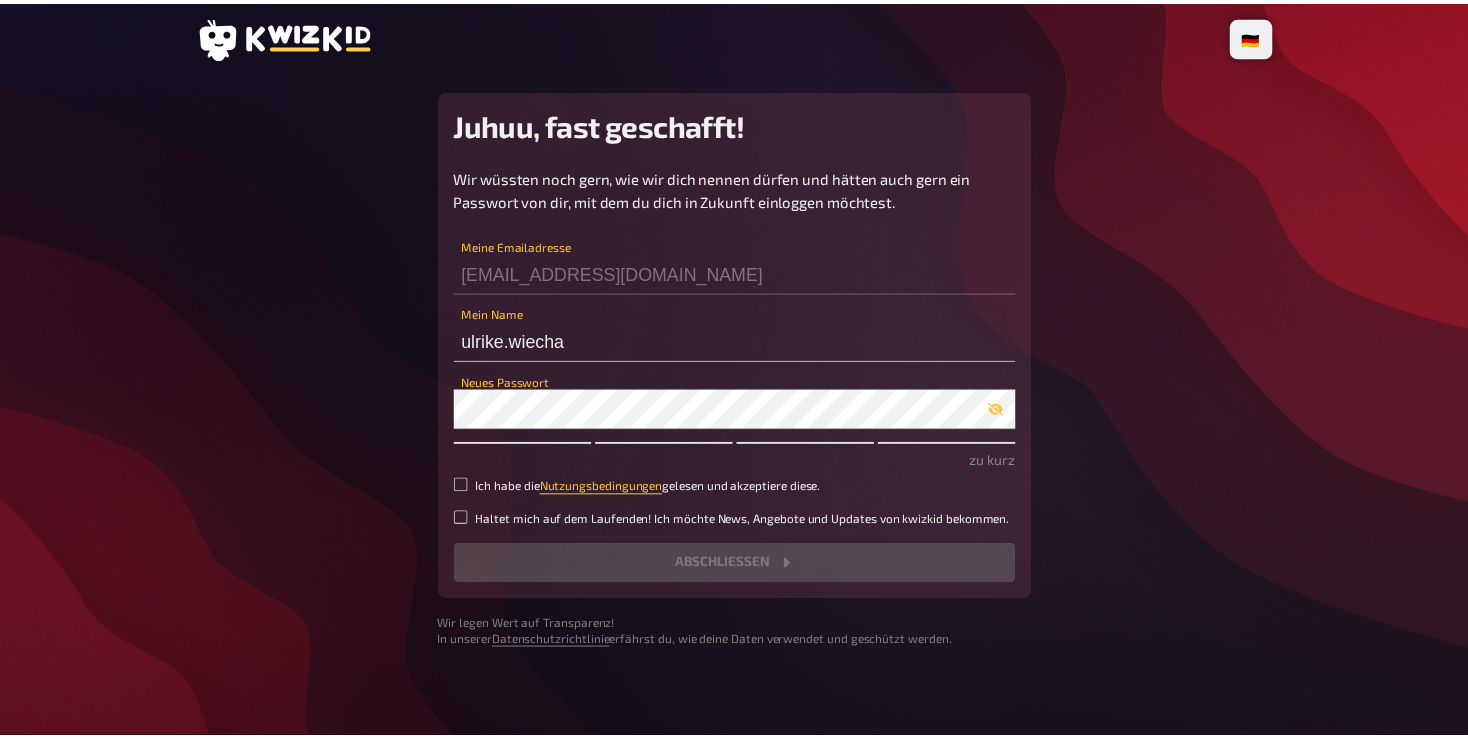 scroll, scrollTop: 0, scrollLeft: 0, axis: both 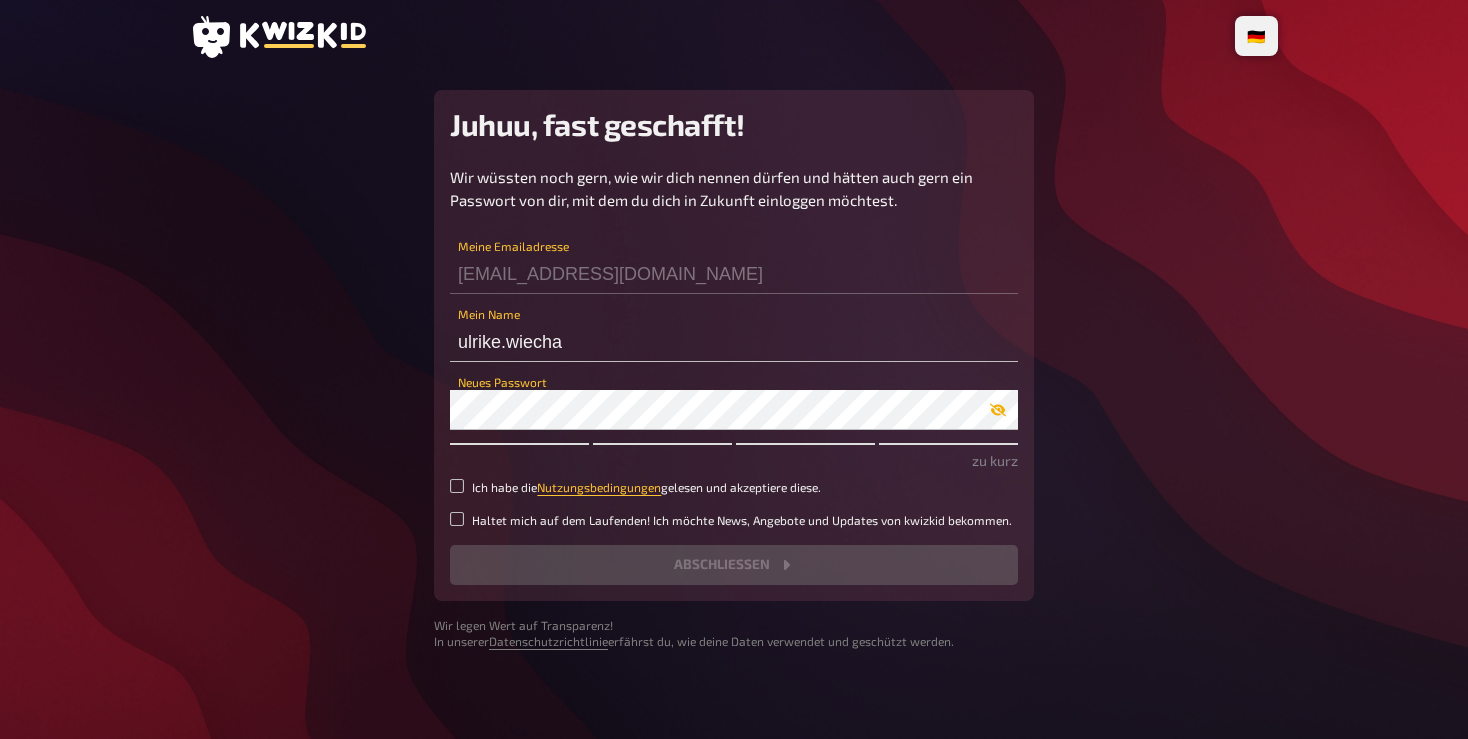 click at bounding box center [998, 410] 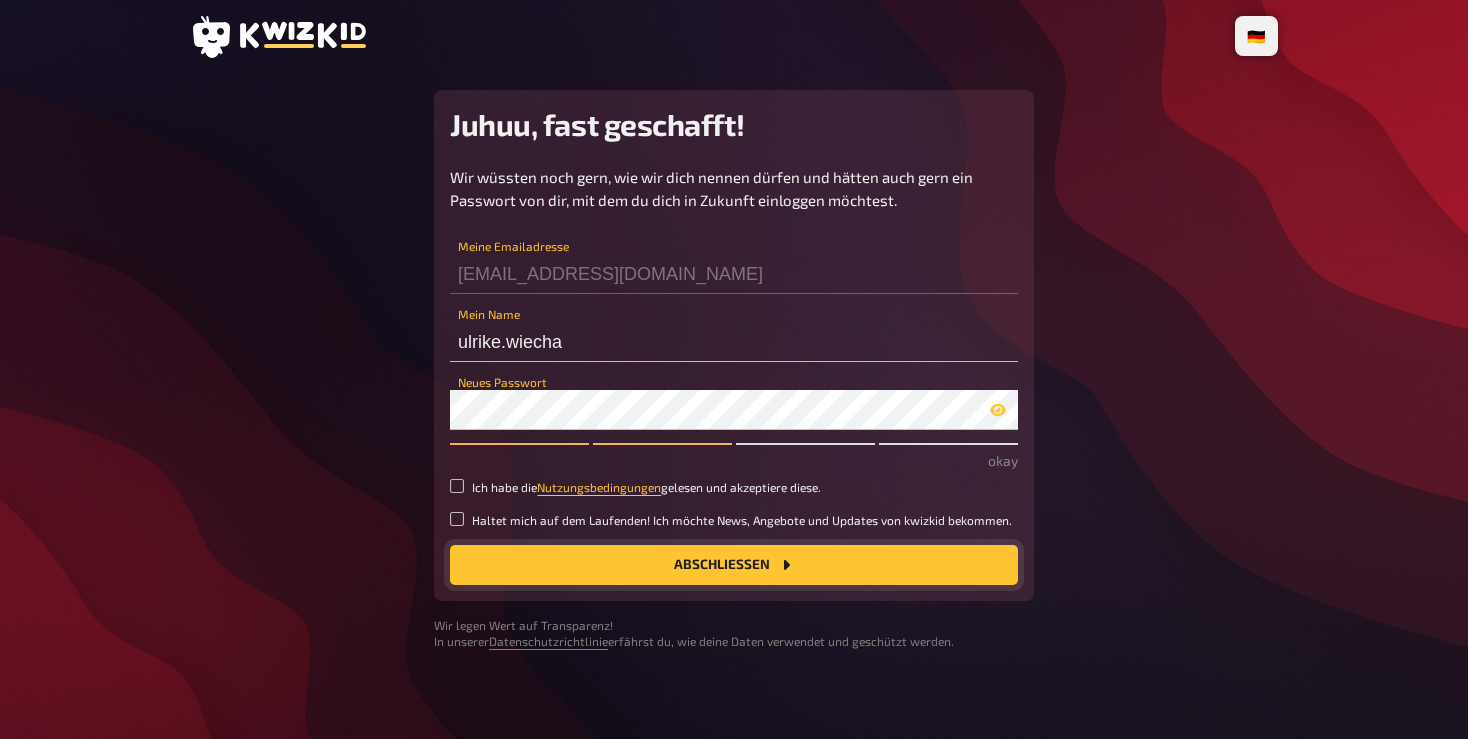 click on "Abschließen" at bounding box center [734, 565] 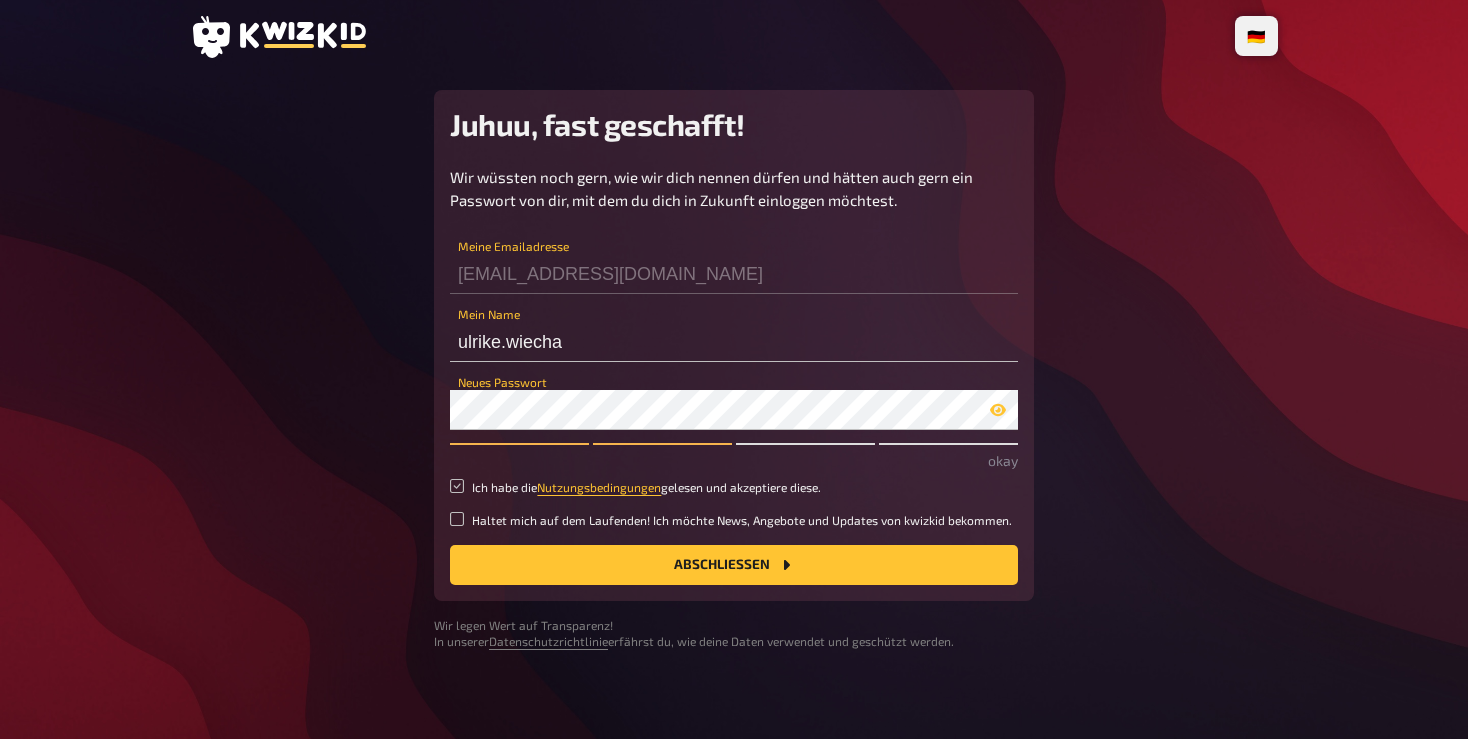 scroll, scrollTop: 7, scrollLeft: 0, axis: vertical 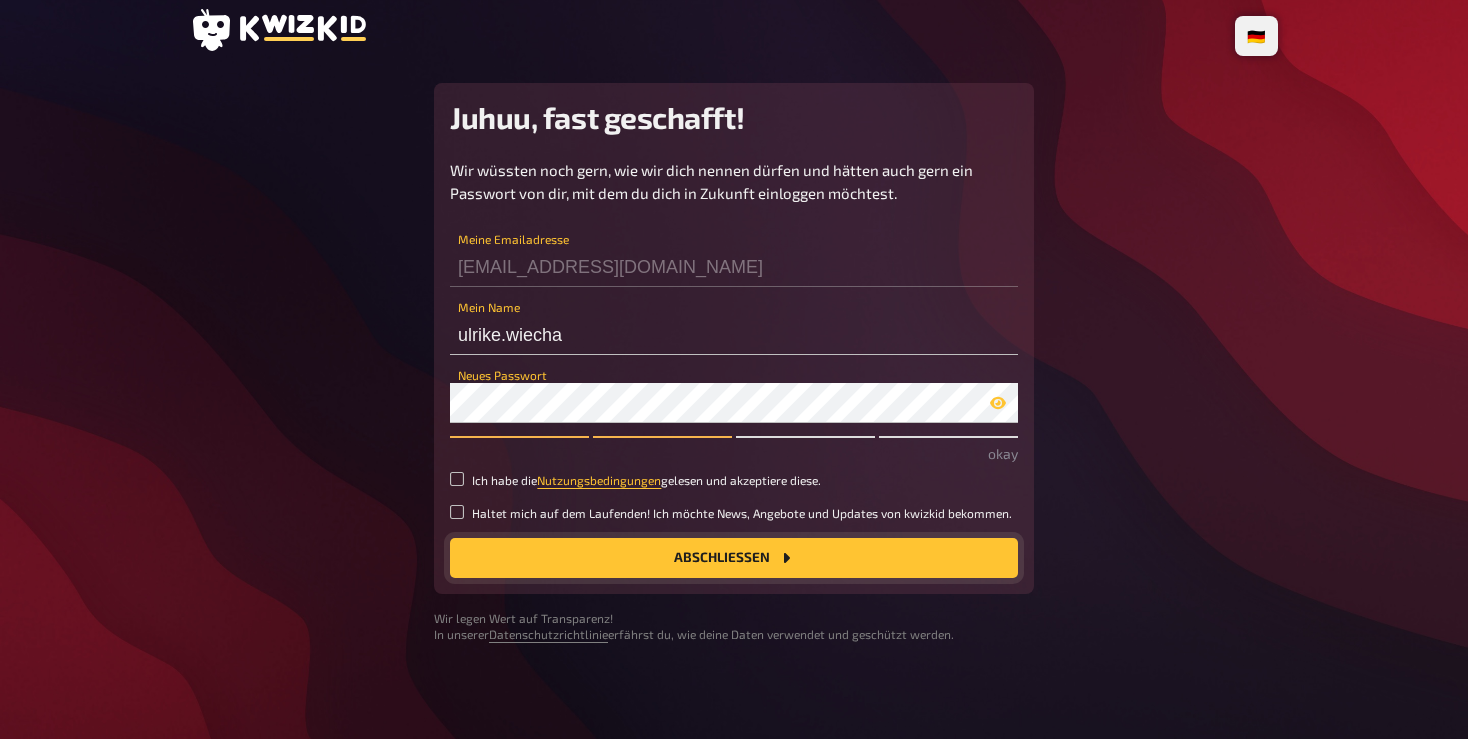 click on "Abschließen" at bounding box center (734, 558) 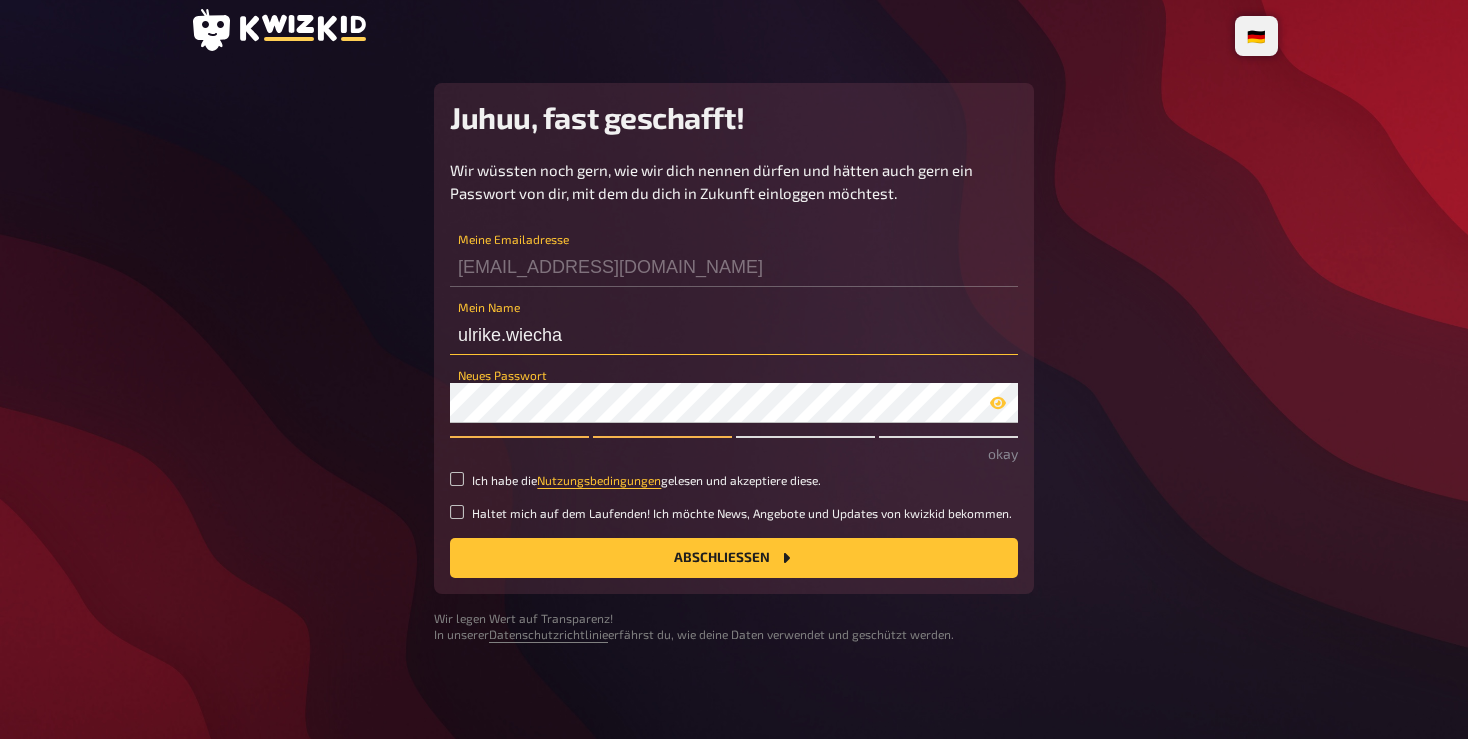 drag, startPoint x: 566, startPoint y: 336, endPoint x: 420, endPoint y: 334, distance: 146.0137 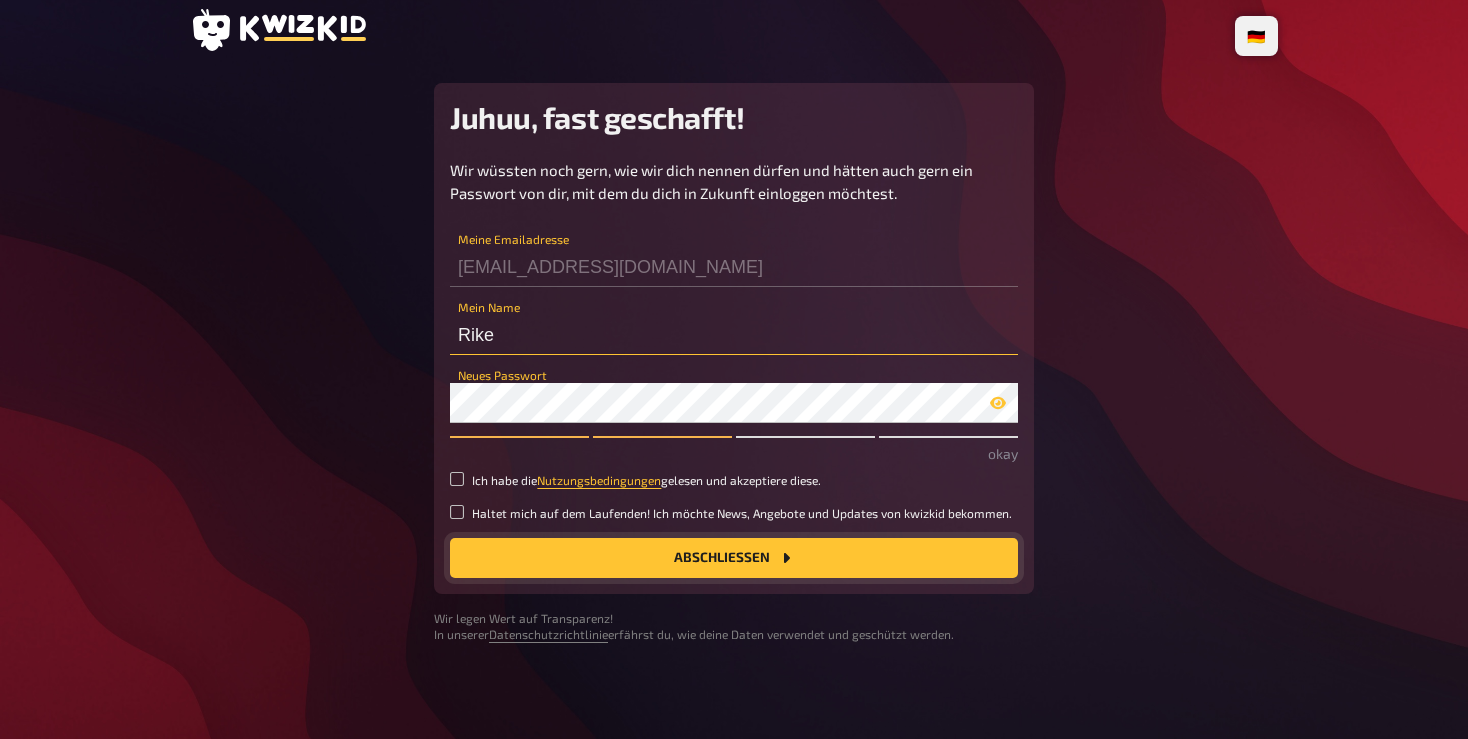 type on "Rike" 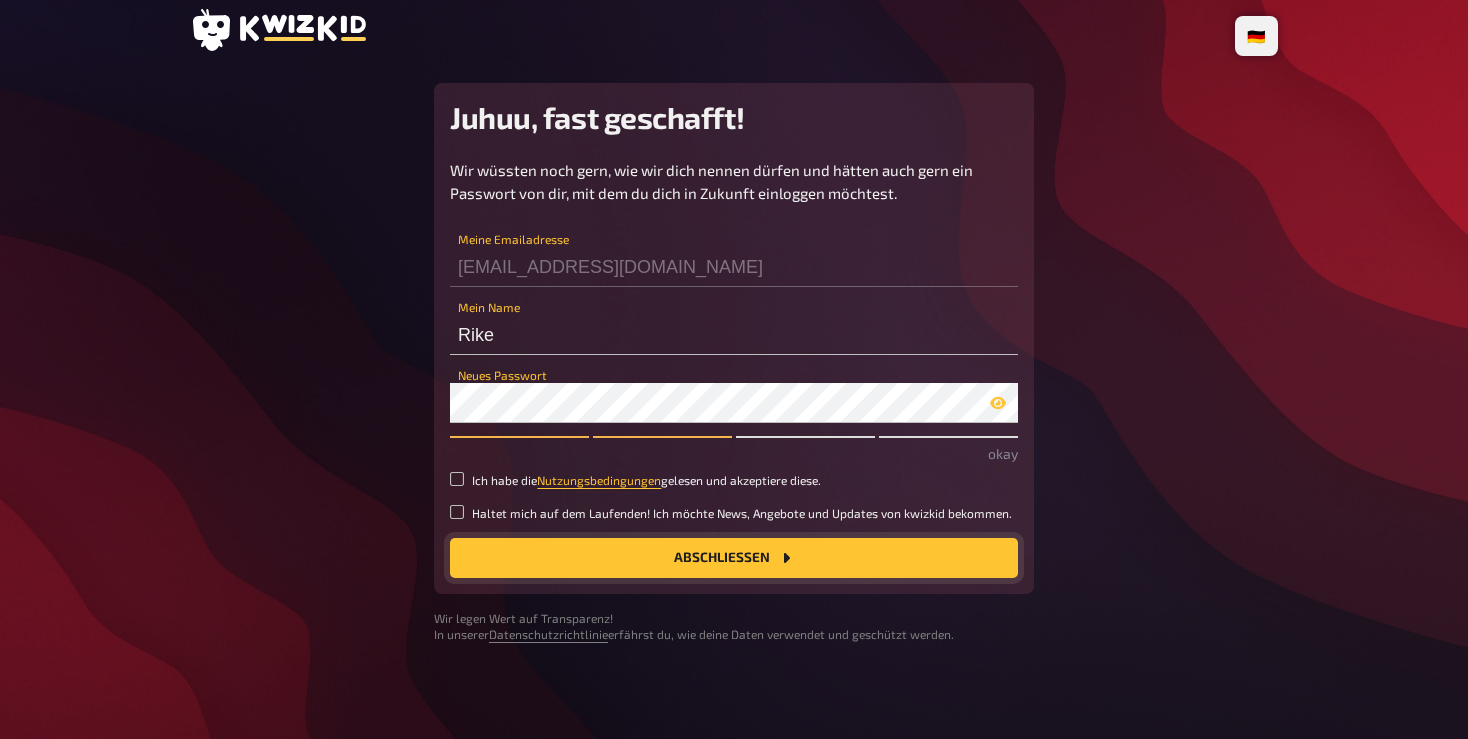click on "Abschließen" at bounding box center (734, 558) 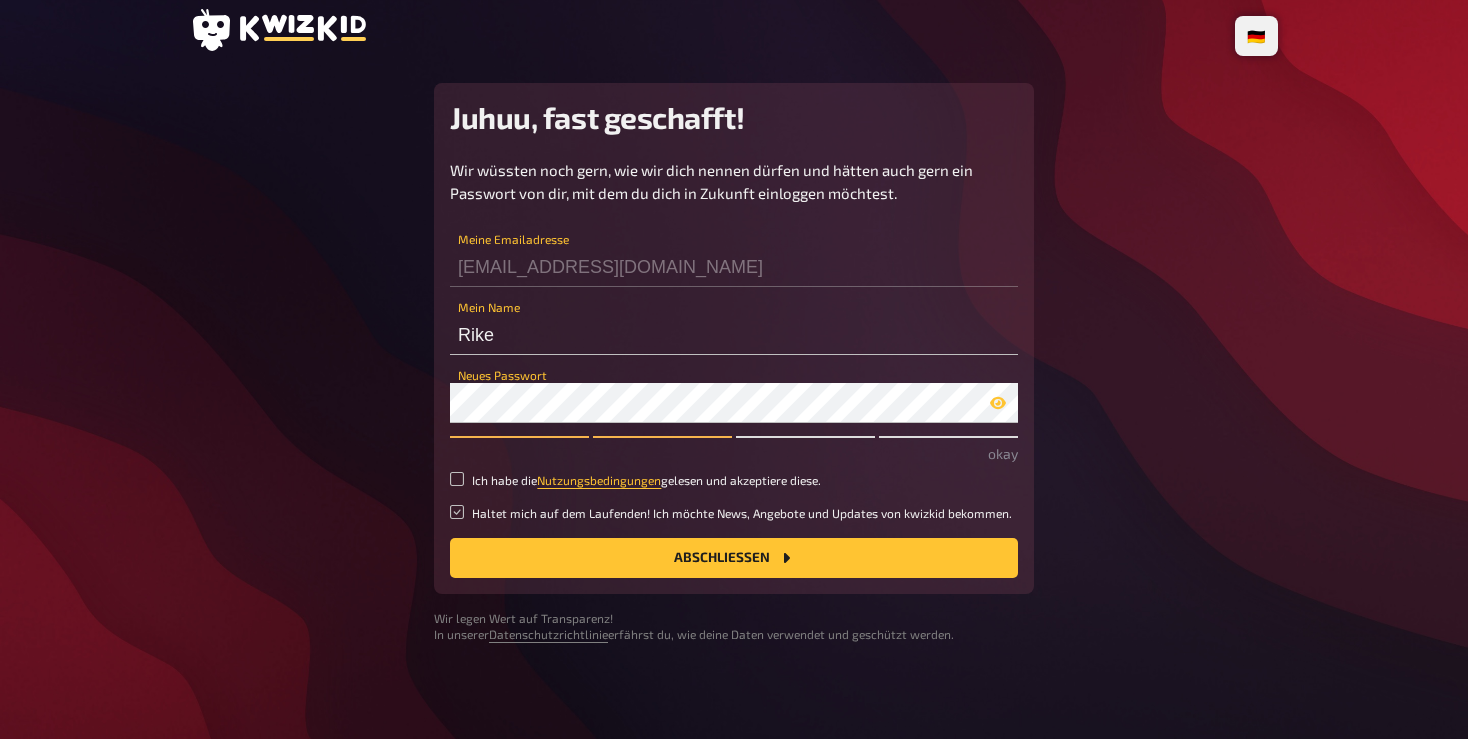 click on "Haltet mich auf dem Laufenden! Ich möchte News, Angebote und Updates von kwizkid bekommen." at bounding box center (457, 512) 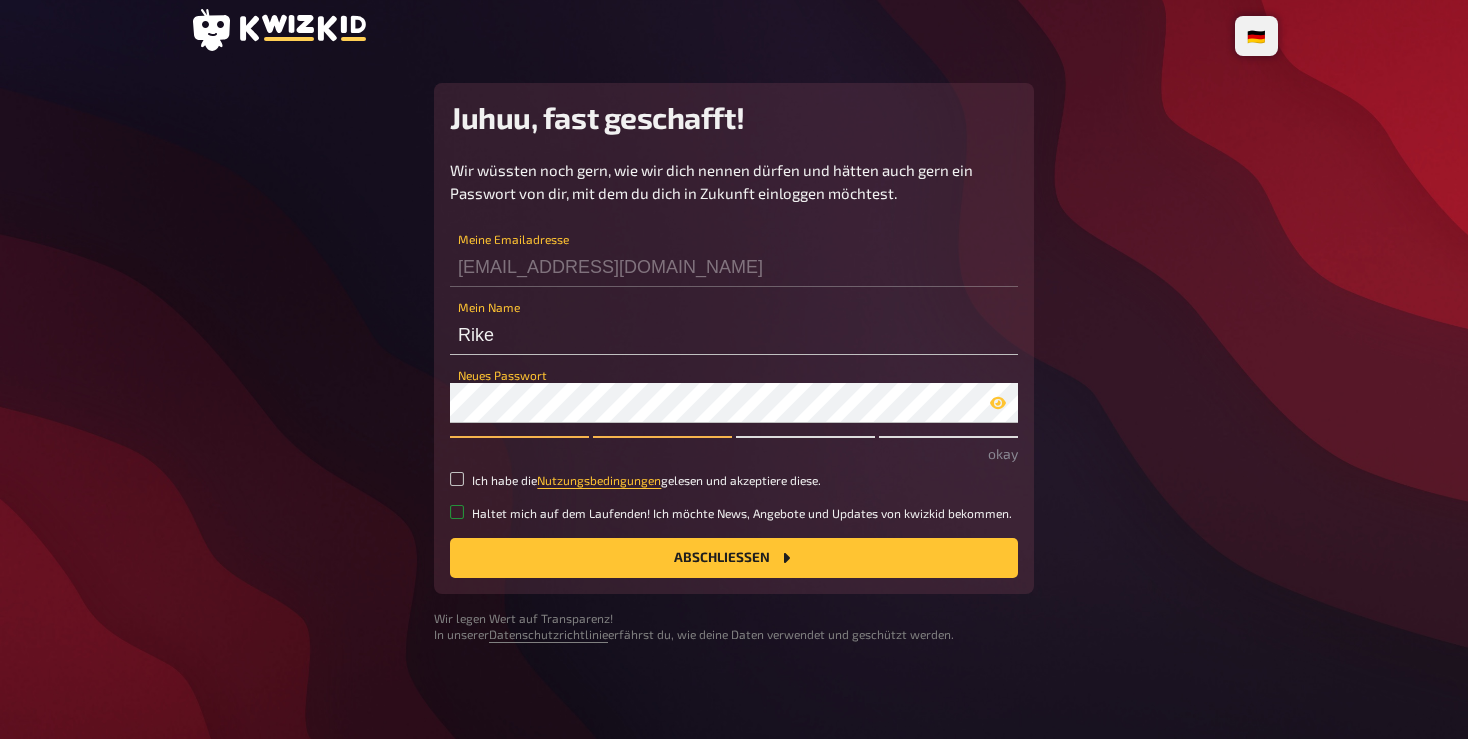 checkbox on "true" 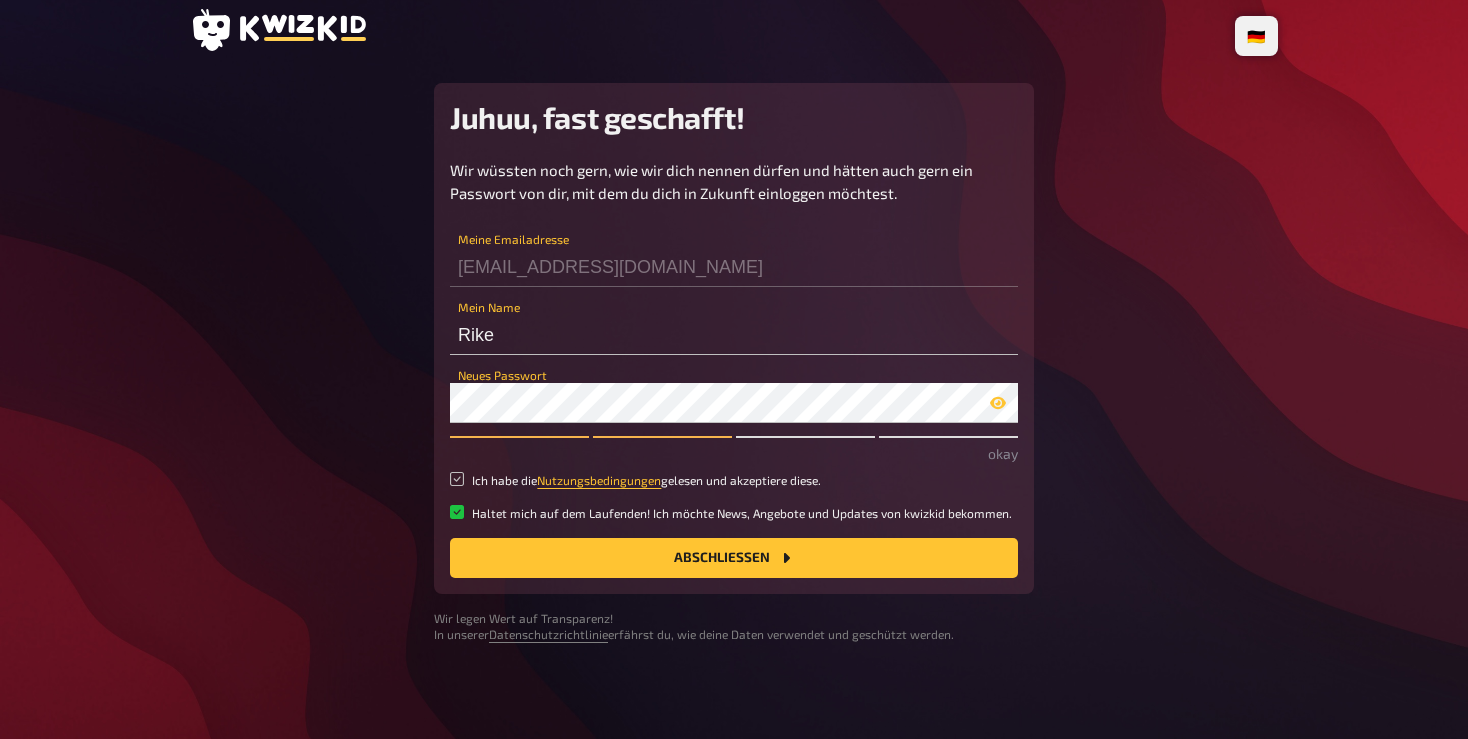 click on "Ich habe die  Nutzungsbedingungen  gelesen und akzeptiere diese." at bounding box center (457, 479) 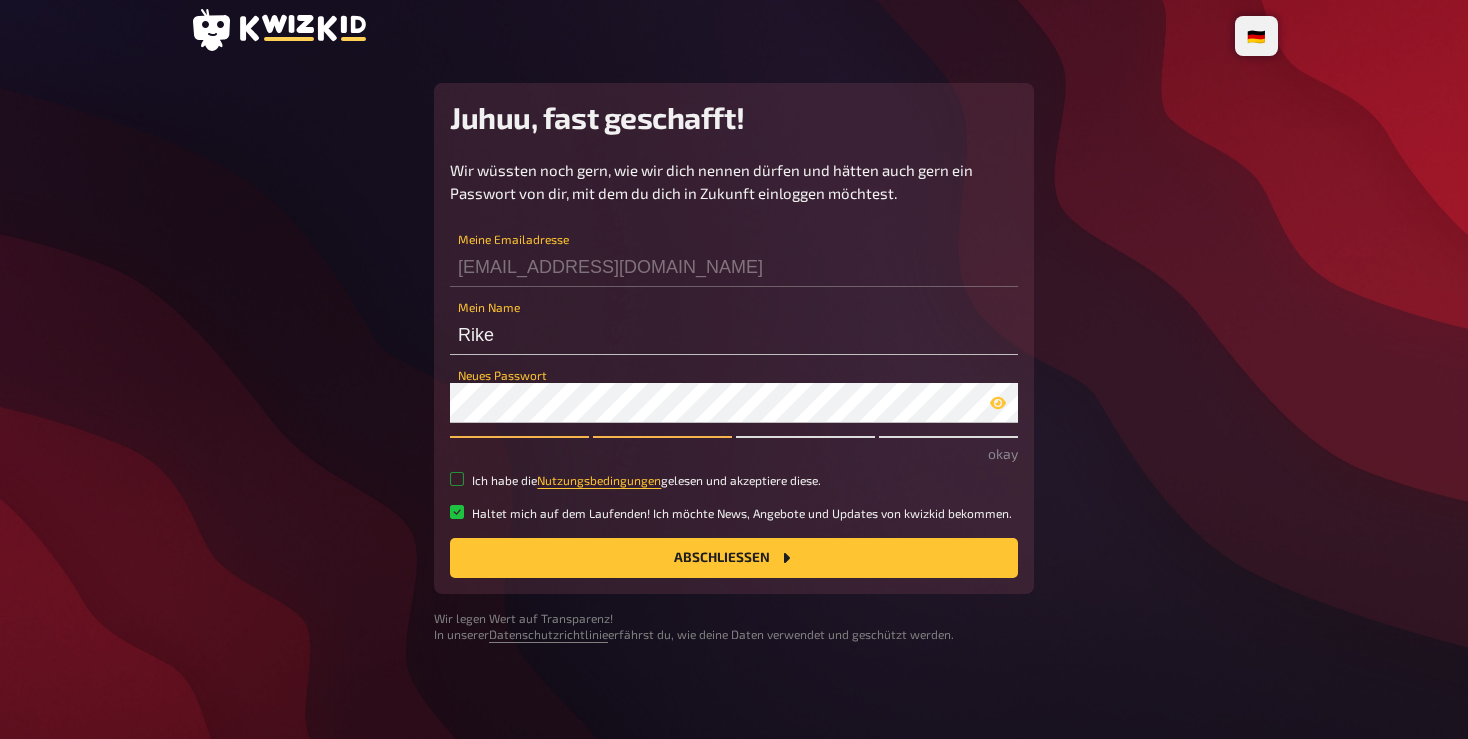 checkbox on "true" 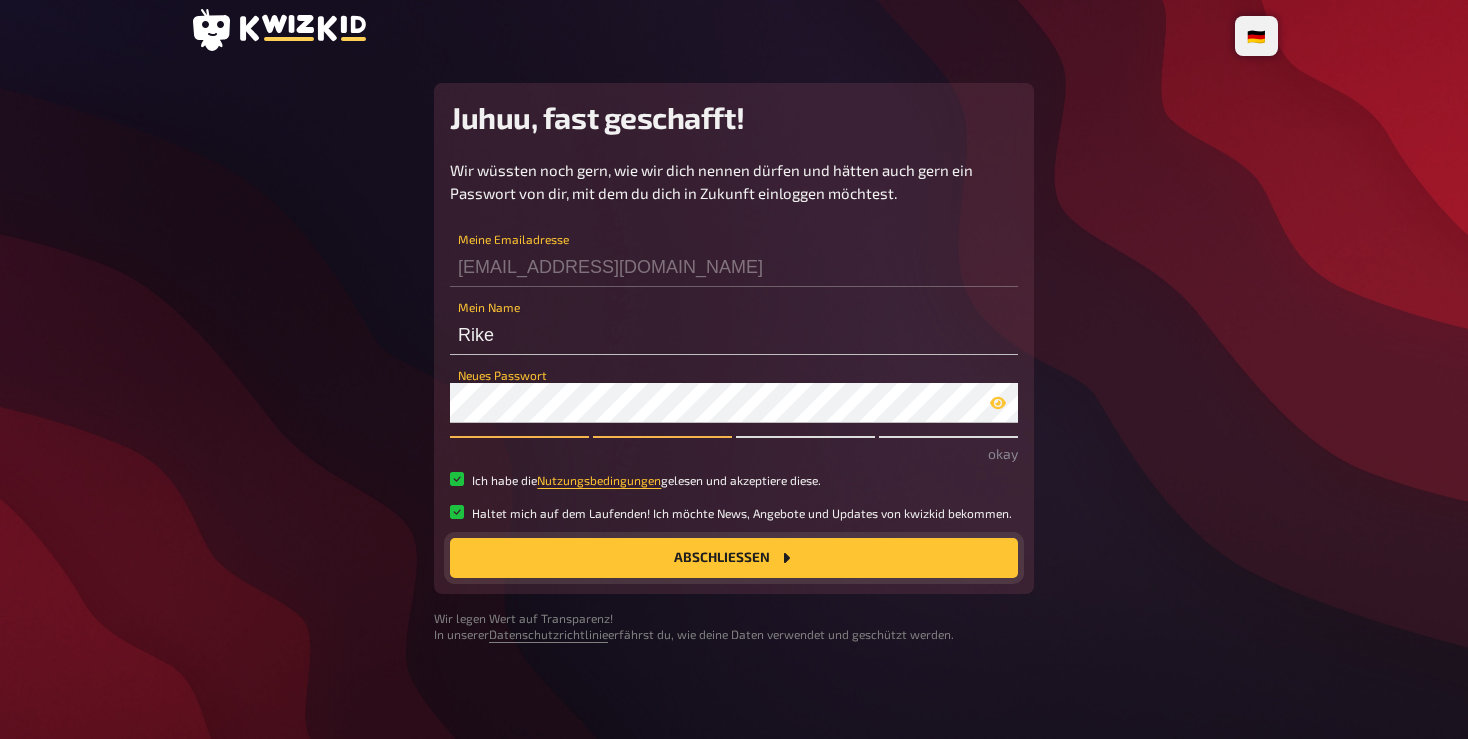 click on "Abschließen" at bounding box center [734, 558] 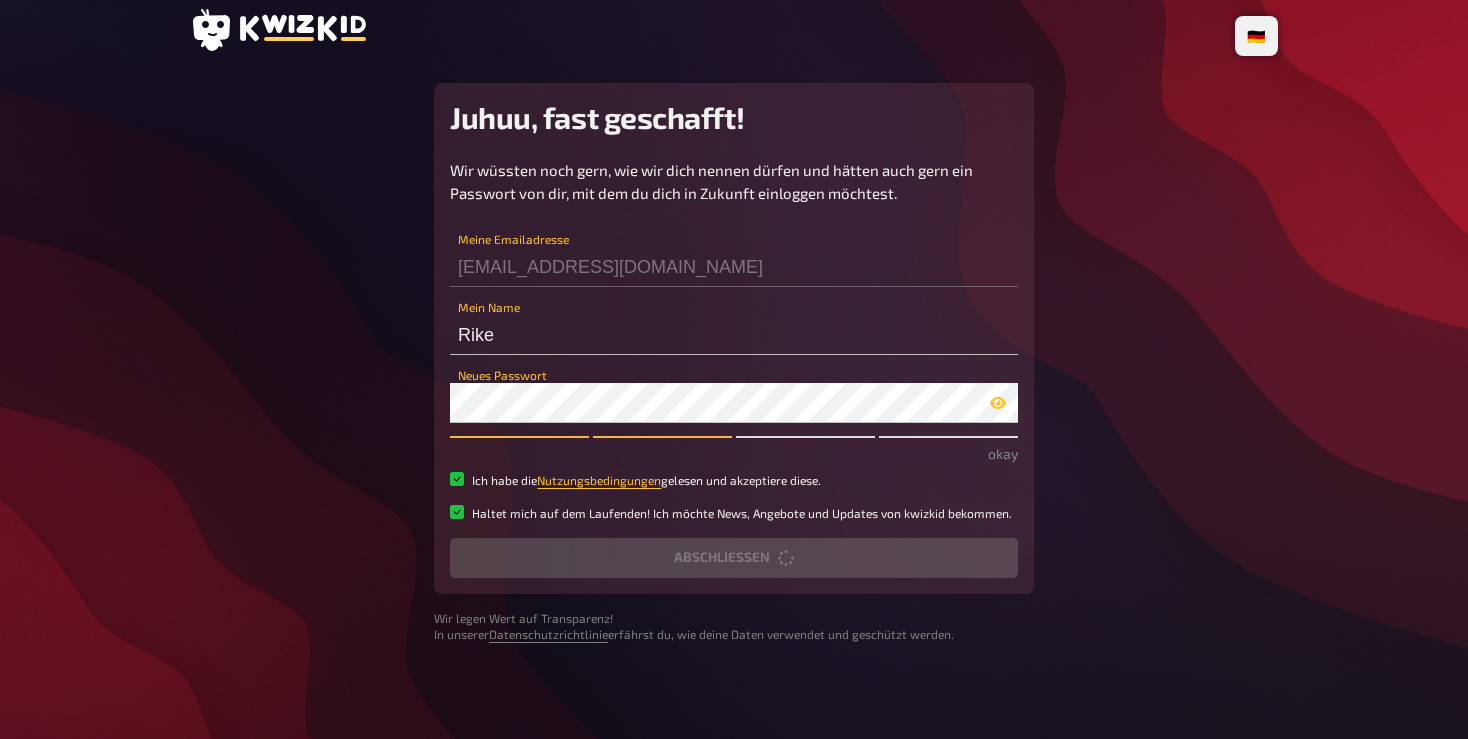 scroll, scrollTop: 0, scrollLeft: 0, axis: both 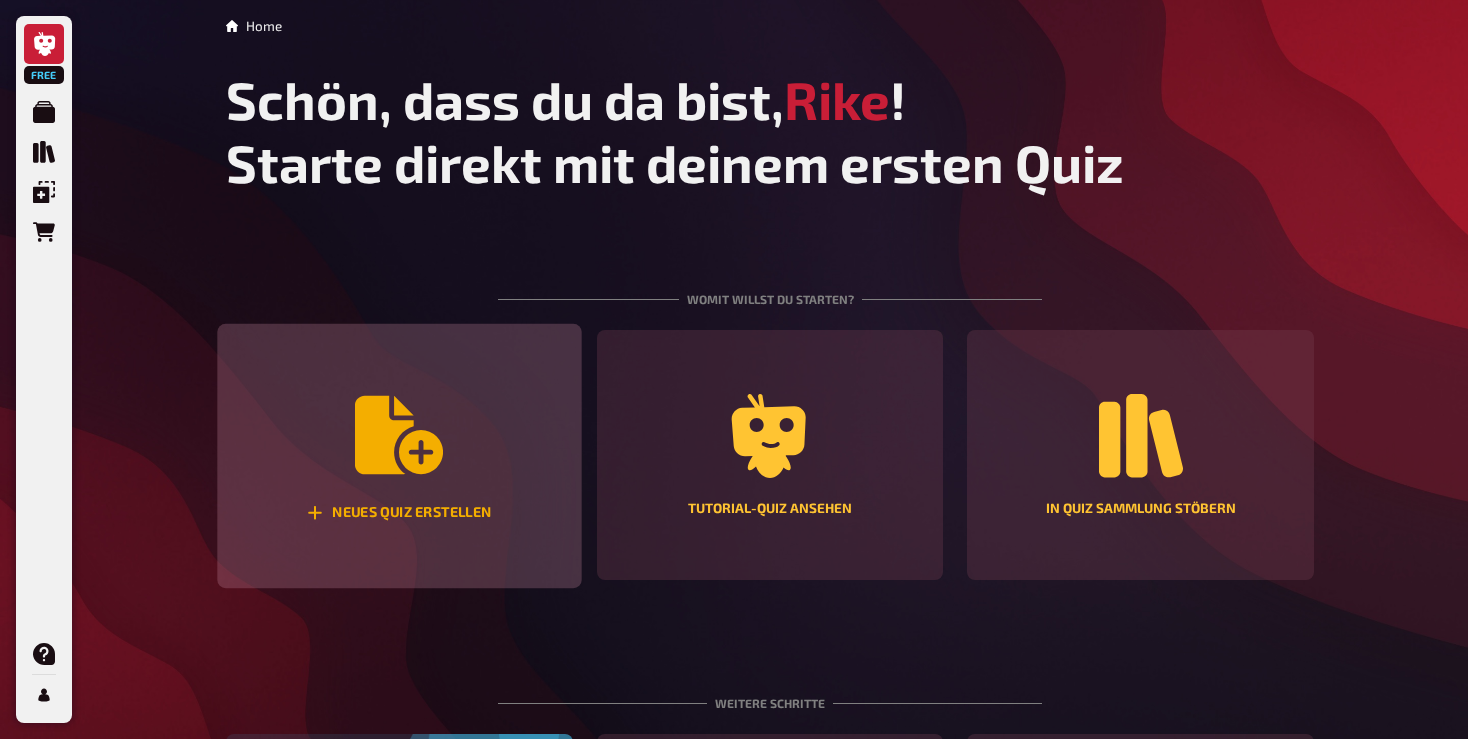 click on "Neues Quiz erstellen" at bounding box center [399, 456] 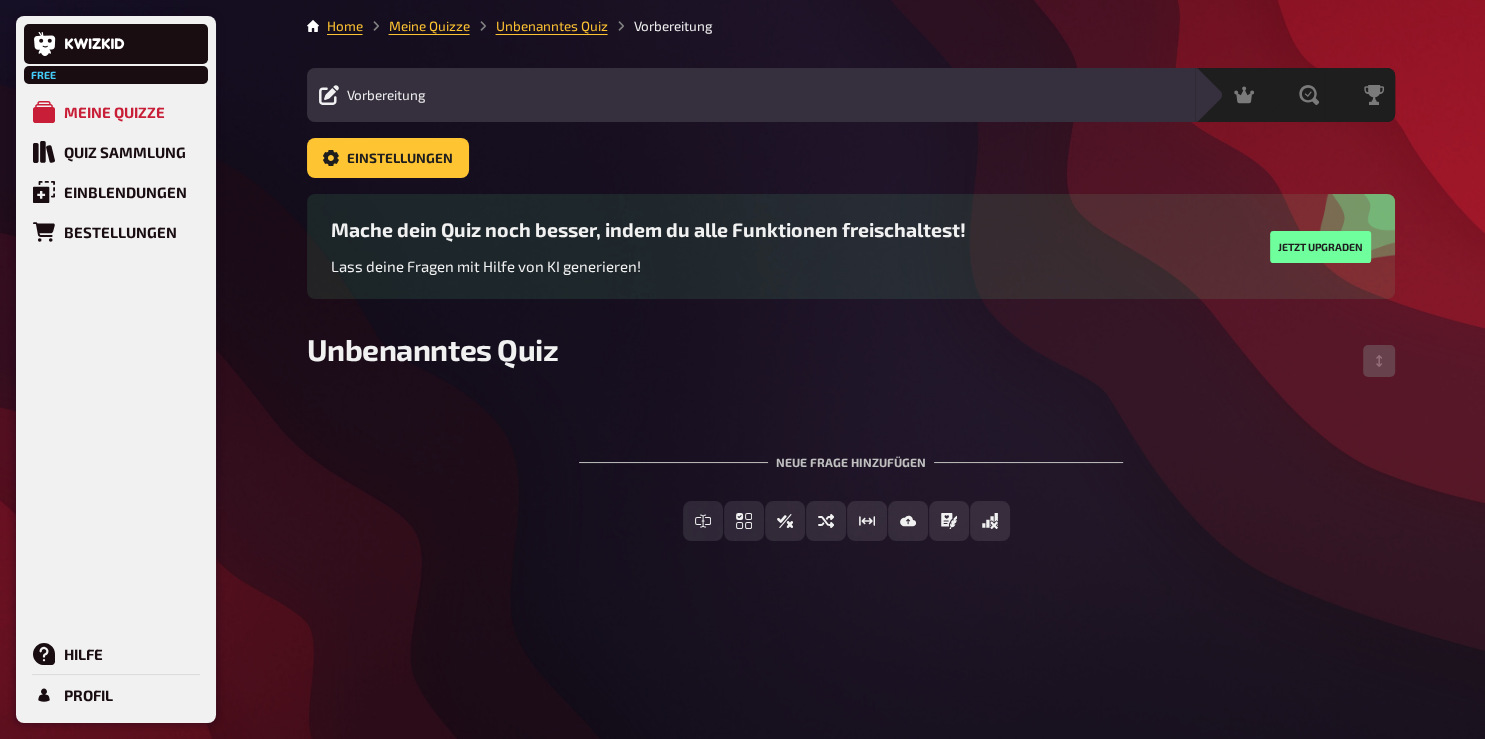click on "Vorbereitung Inhalte Bearbeiten Quiz Lobby" at bounding box center [751, 95] 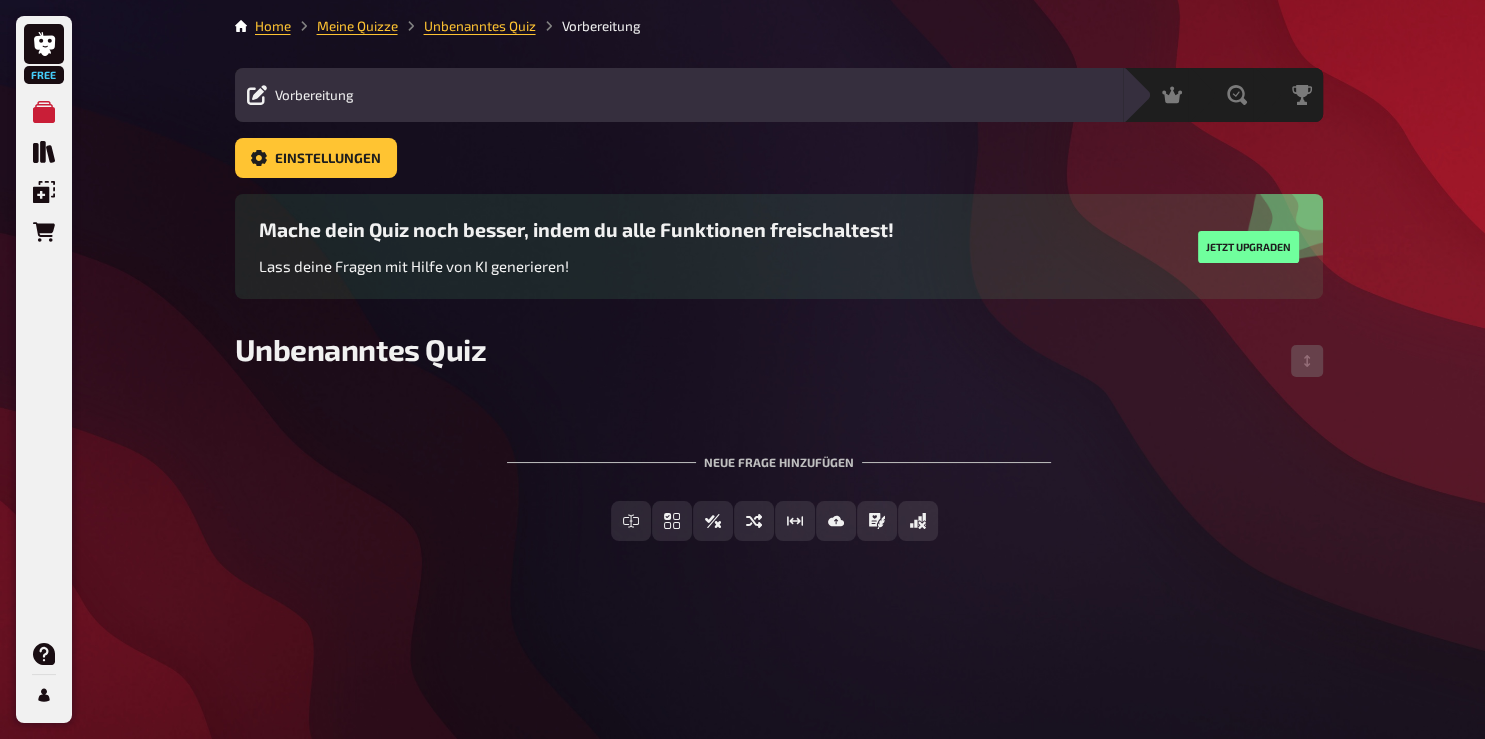 click on "Neue Frage hinzufügen   Freitext Eingabe Einfachauswahl Wahr / Falsch Sortierfrage Schätzfrage Bild-Antwort Prosa (Langtext) Offline Frage Mit KI erstellen Selbst schreiben" at bounding box center [779, 498] 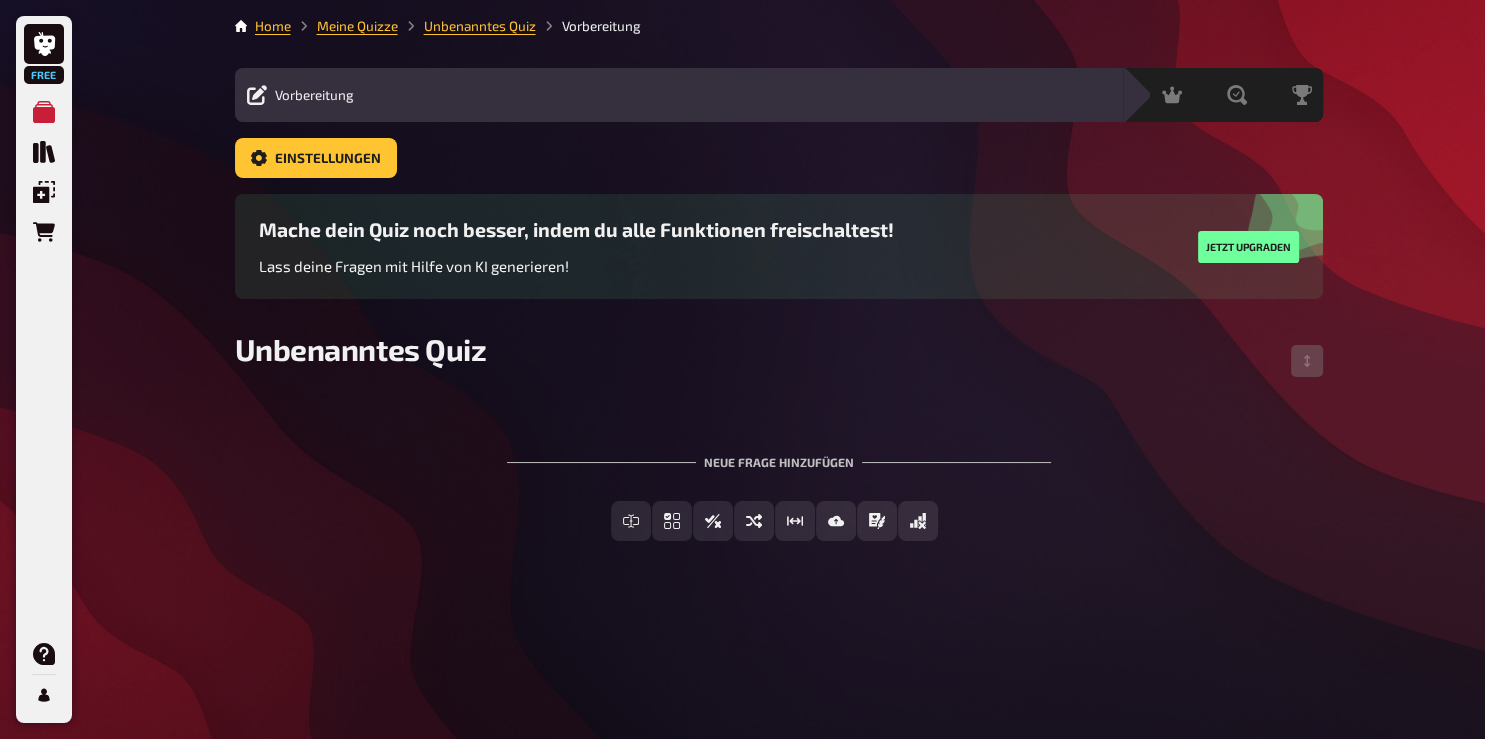 click on "Vorbereitung Inhalte Bearbeiten Quiz Lobby" at bounding box center [679, 95] 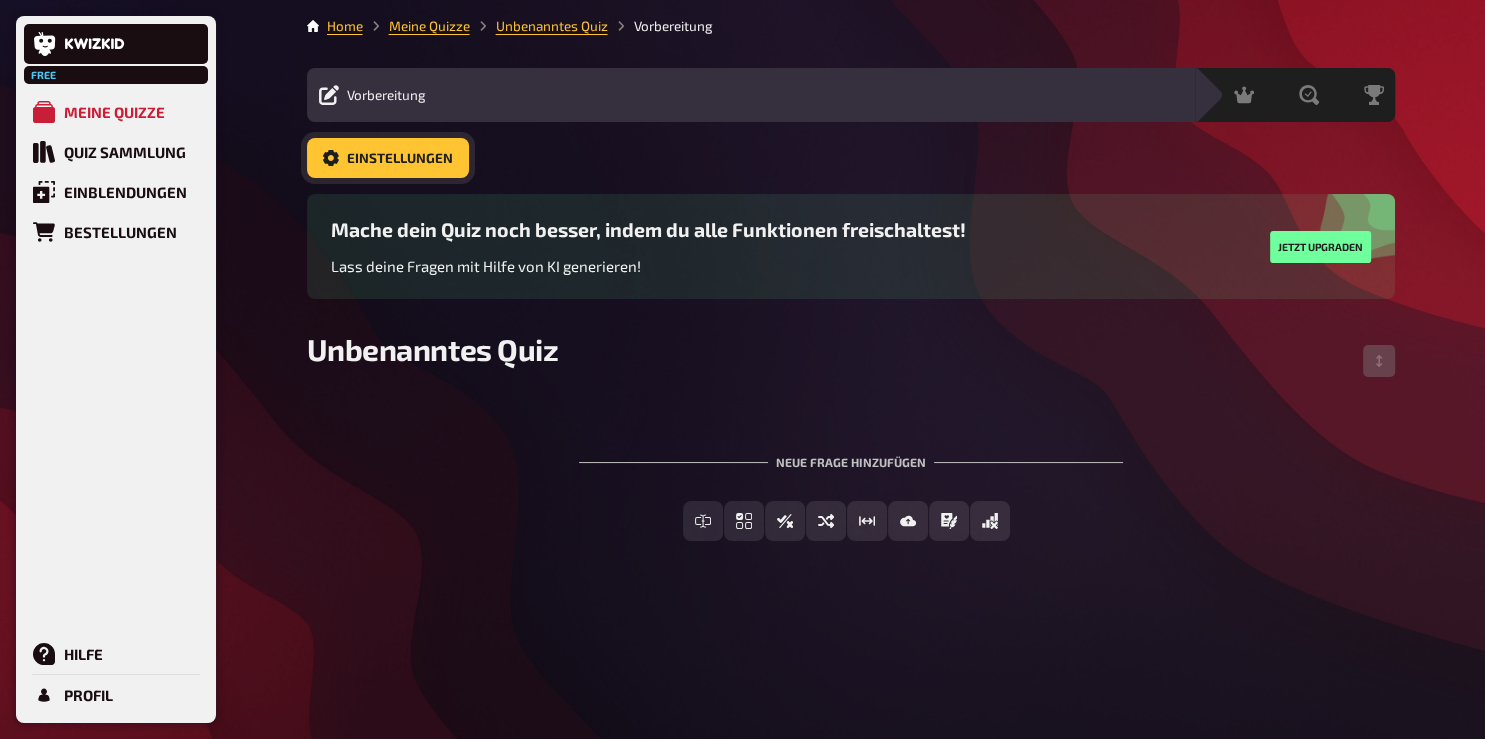 click on "Einstellungen" at bounding box center [400, 159] 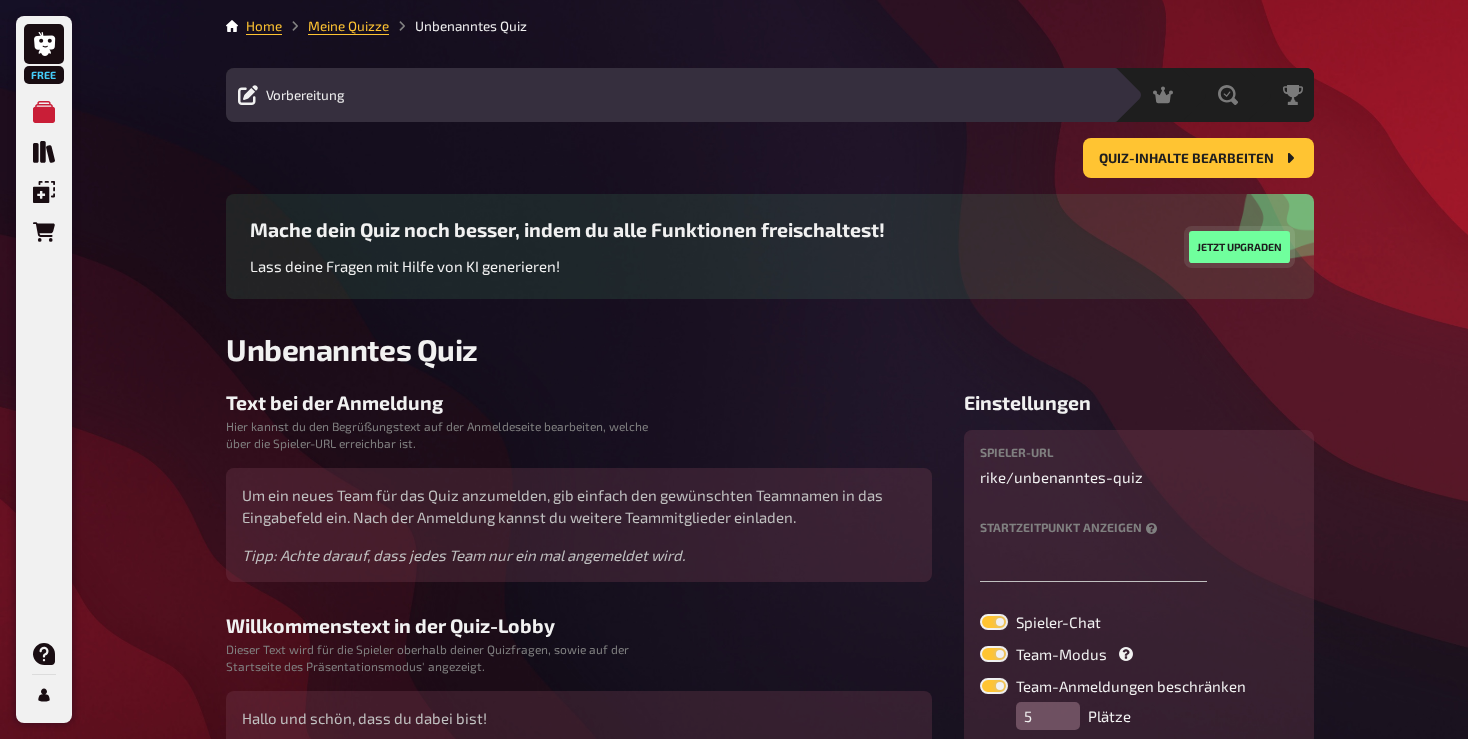 click on "Jetzt upgraden" at bounding box center [1239, 247] 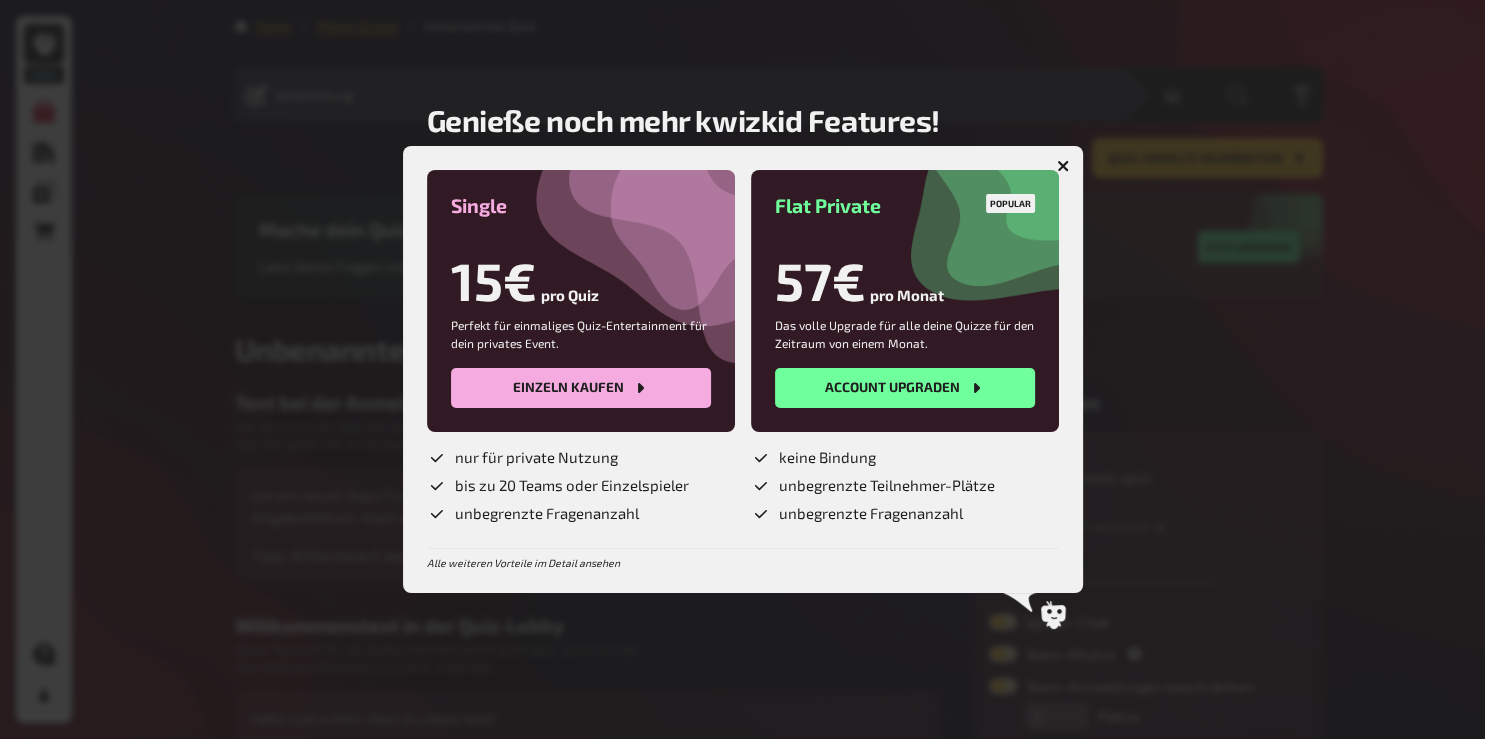 click 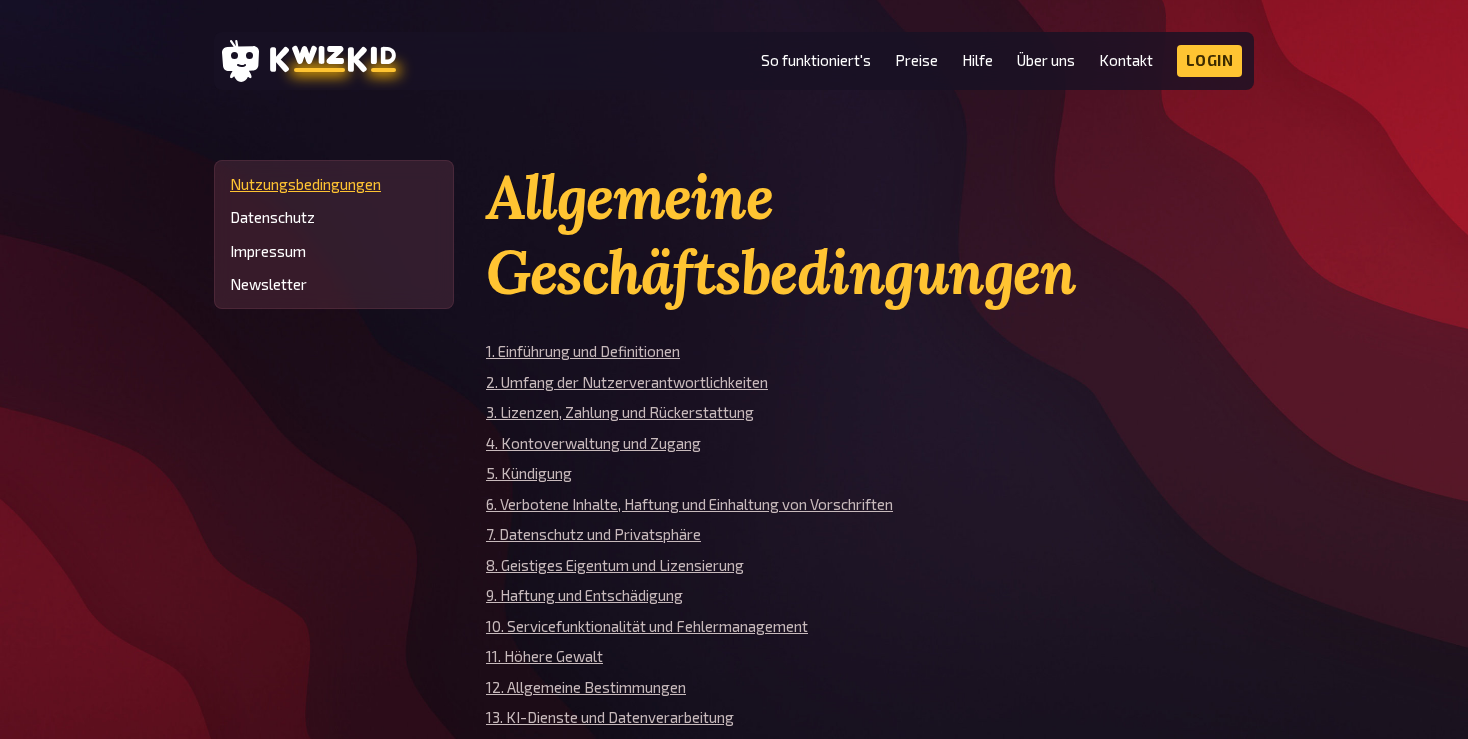 scroll, scrollTop: 0, scrollLeft: 0, axis: both 